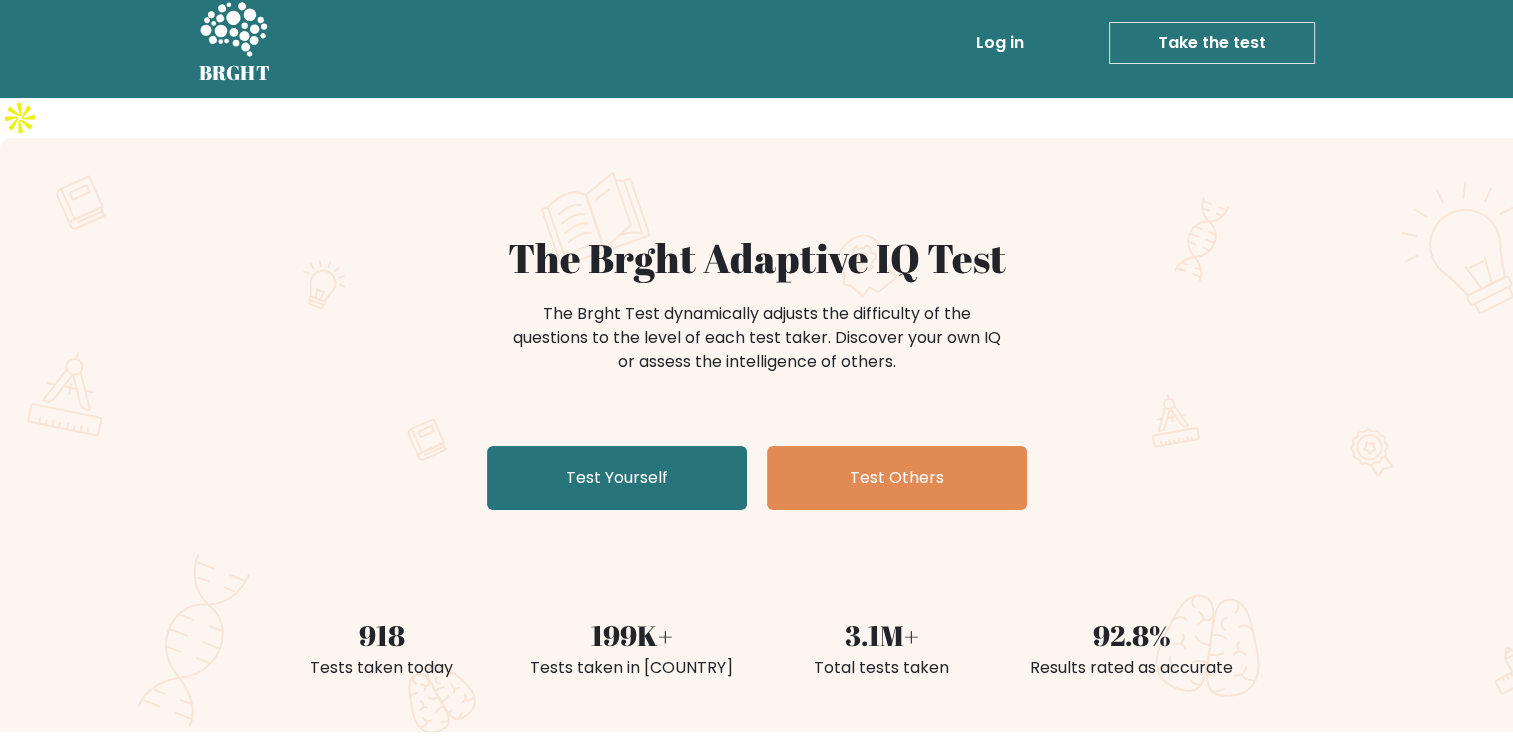 scroll, scrollTop: 0, scrollLeft: 0, axis: both 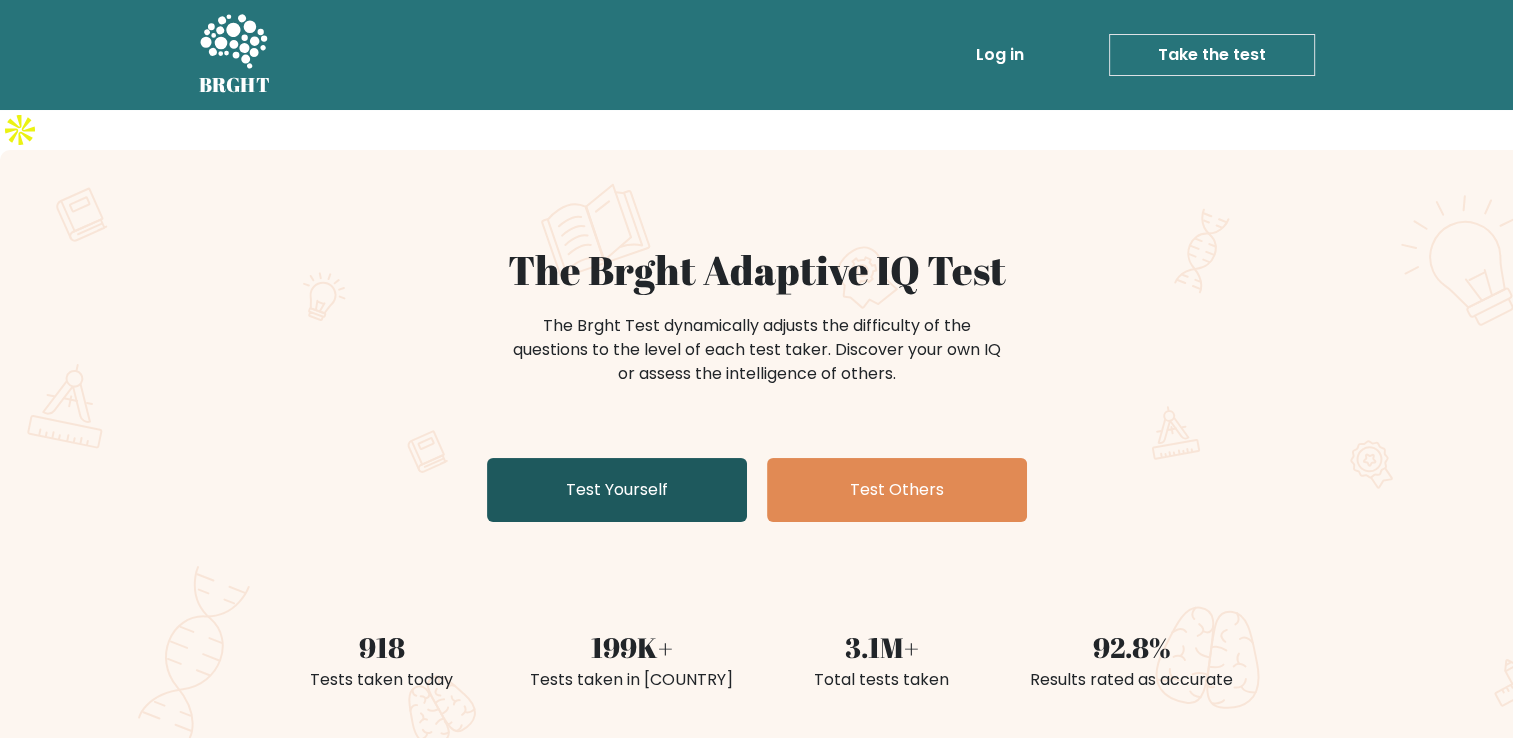 click on "Test Yourself" at bounding box center (617, 490) 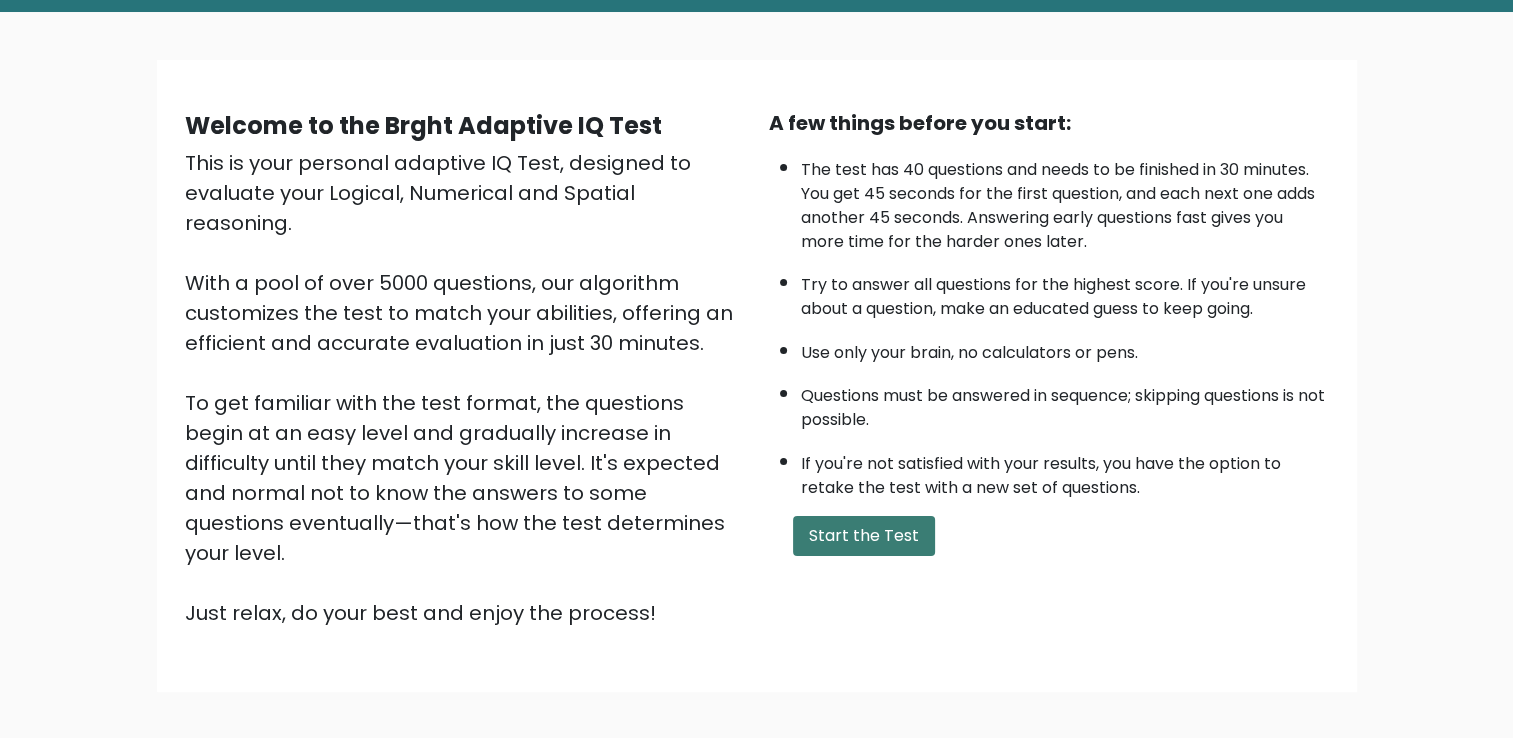 scroll, scrollTop: 177, scrollLeft: 0, axis: vertical 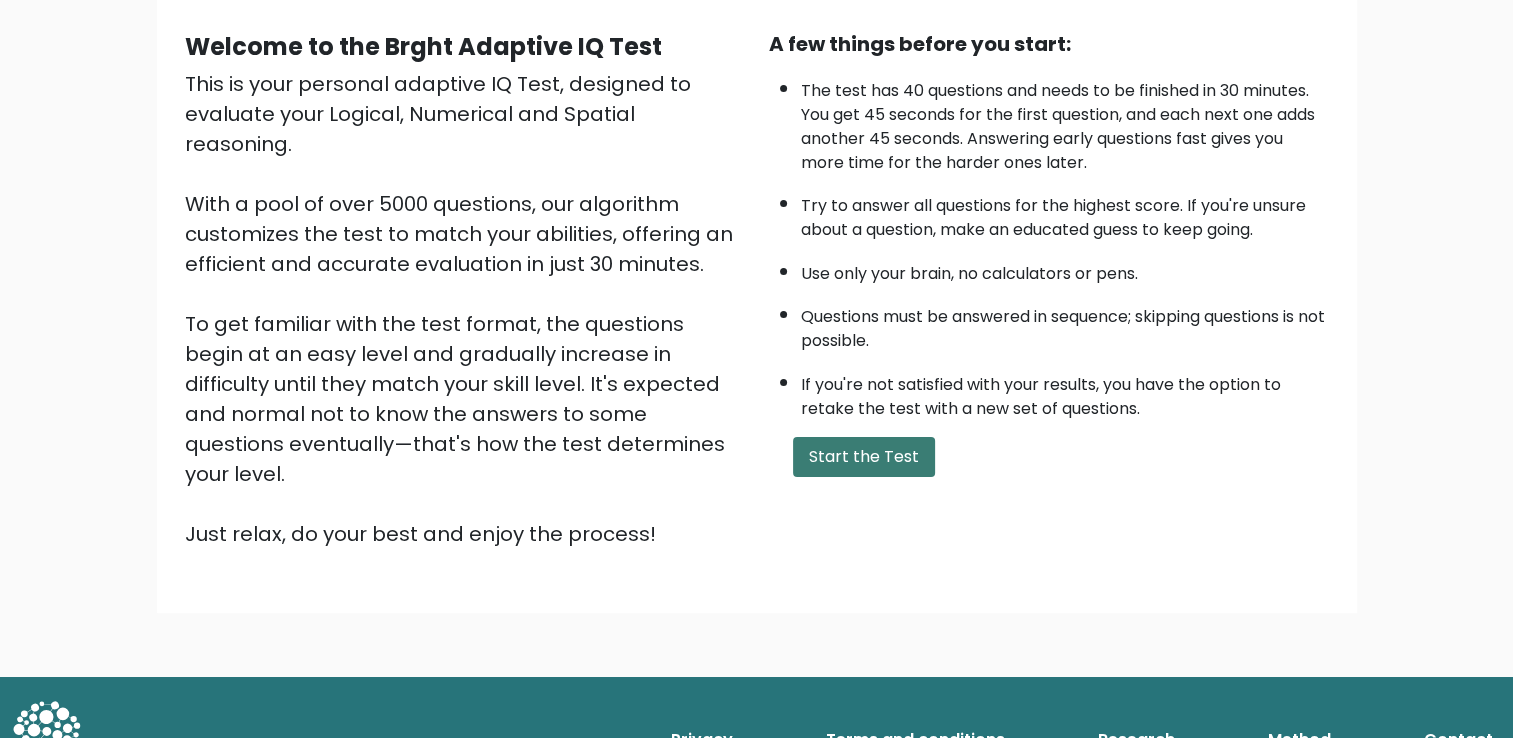 click on "Start the Test" at bounding box center [864, 457] 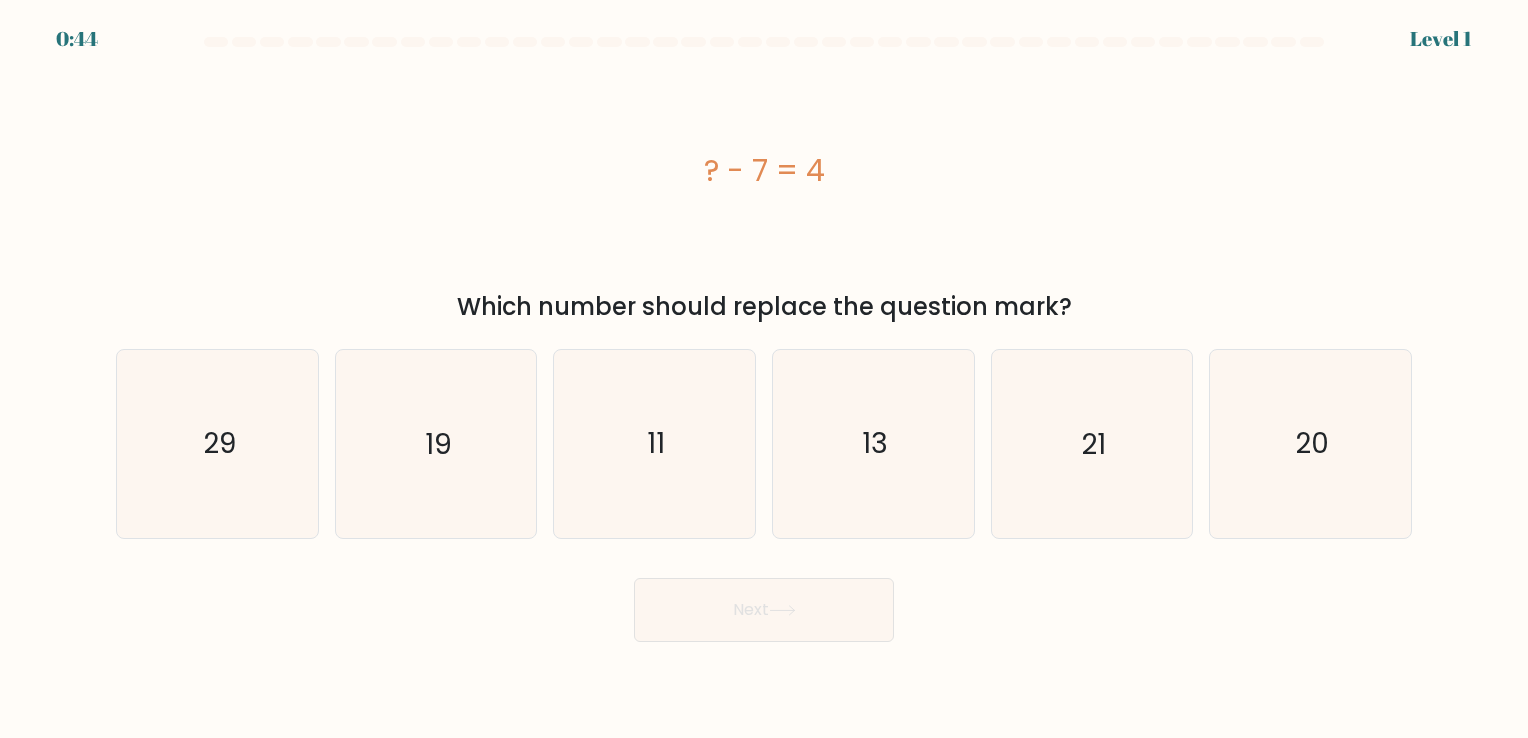 scroll, scrollTop: 0, scrollLeft: 0, axis: both 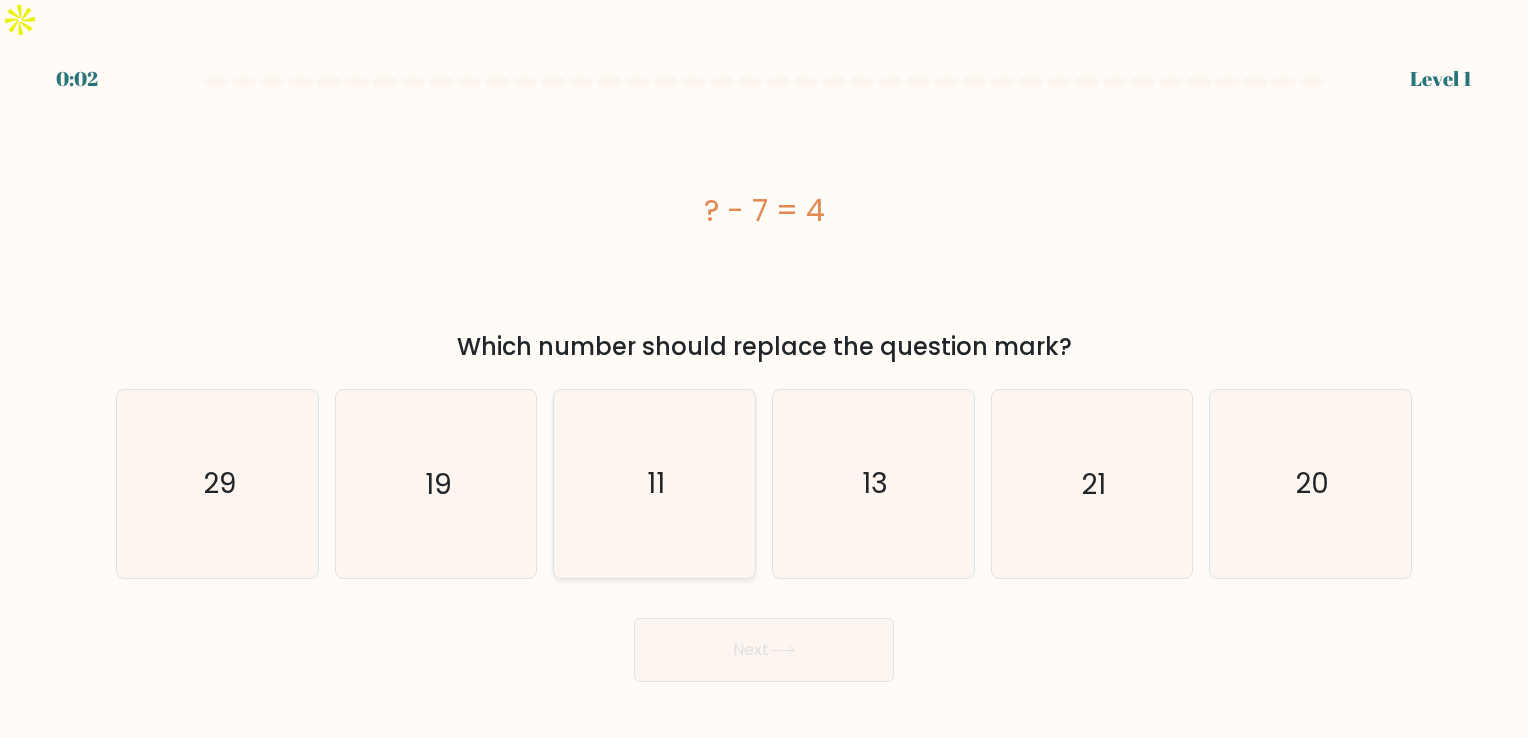 click on "11" 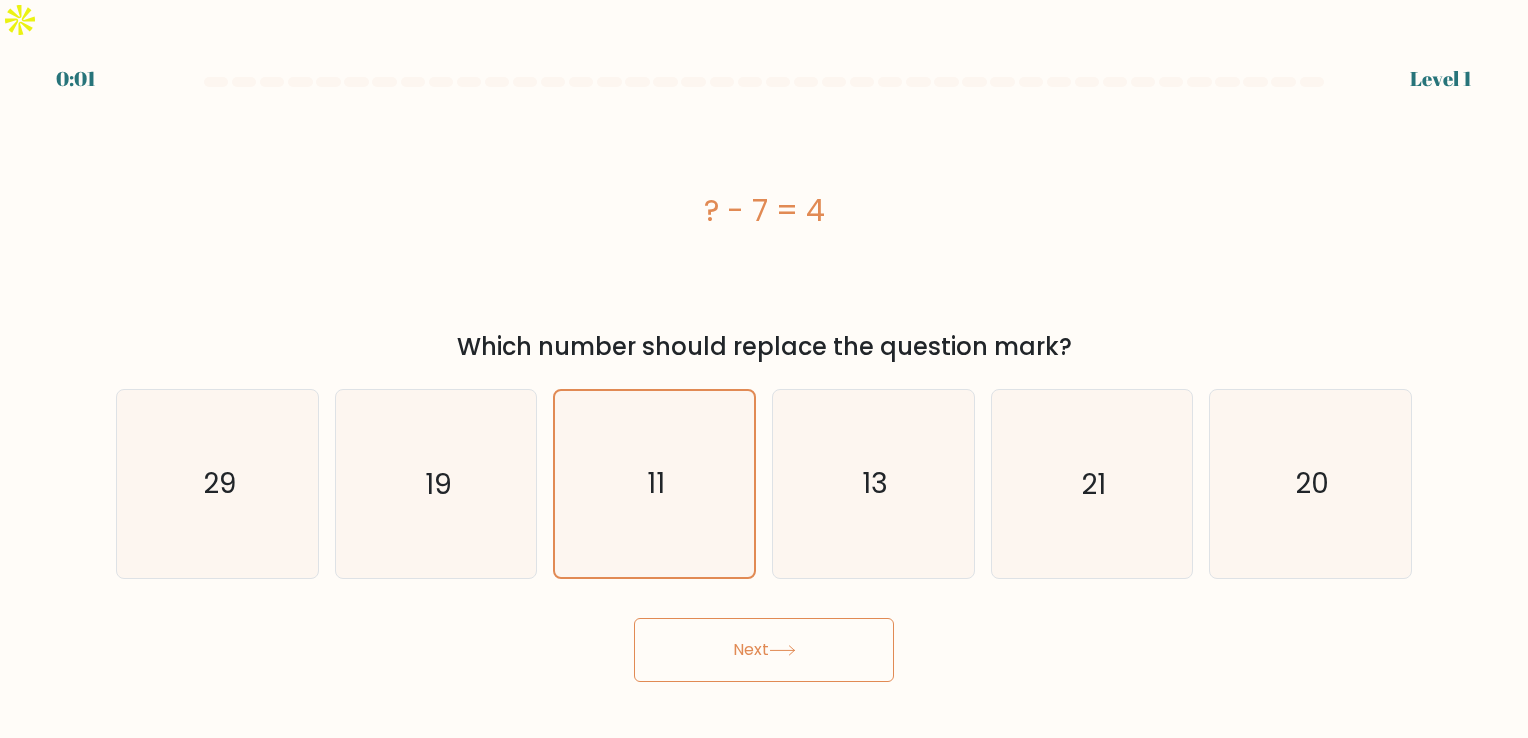 click on "Next" at bounding box center [764, 650] 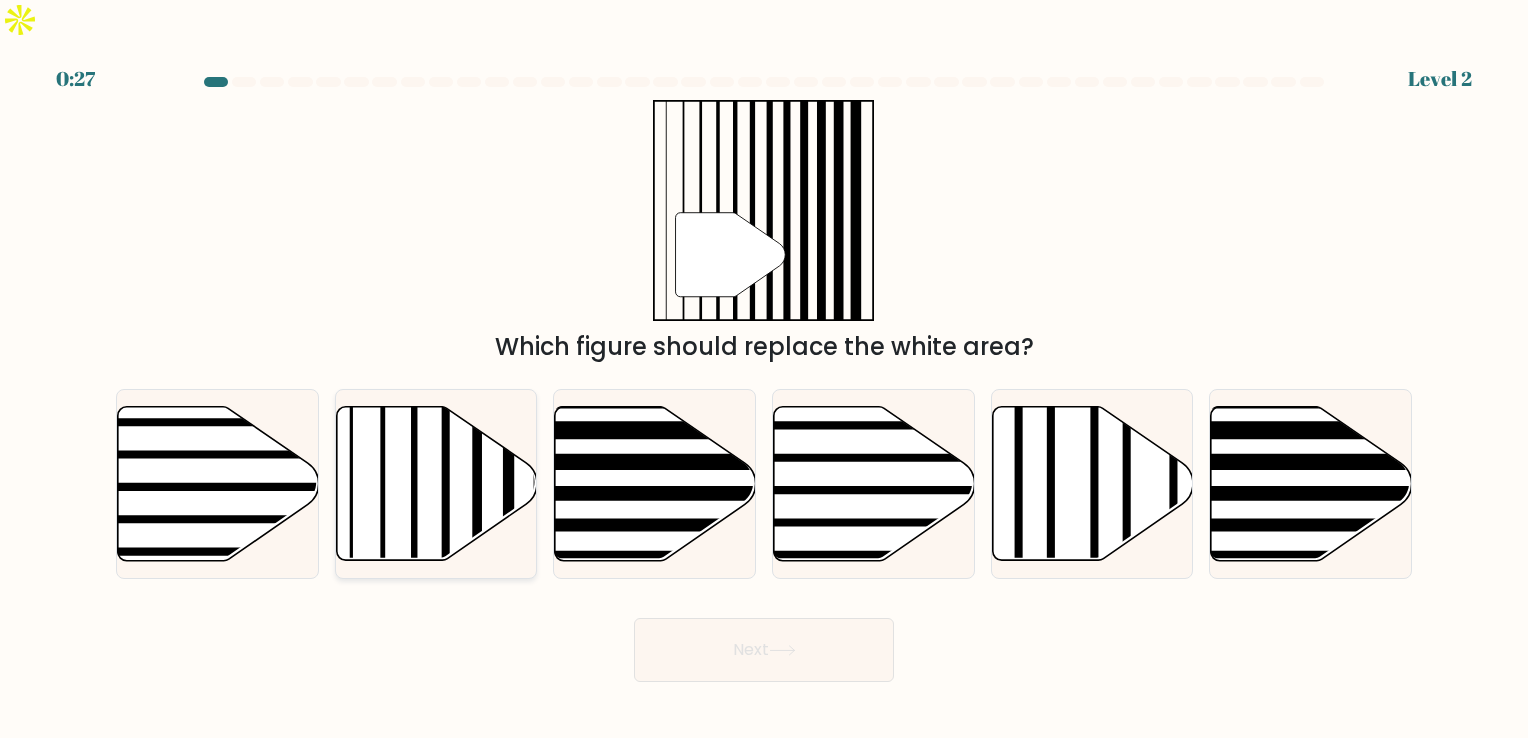 click 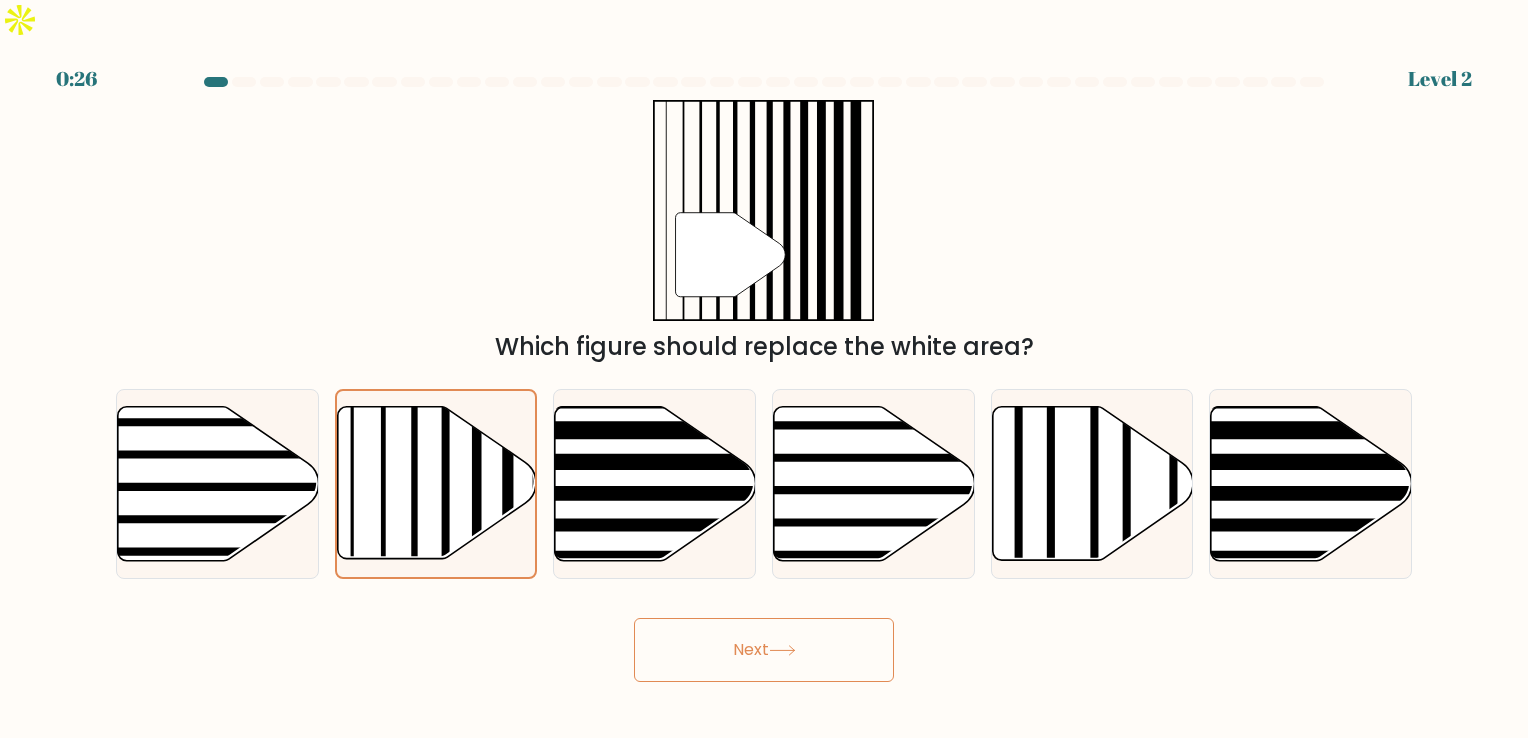 click on "Next" at bounding box center [764, 650] 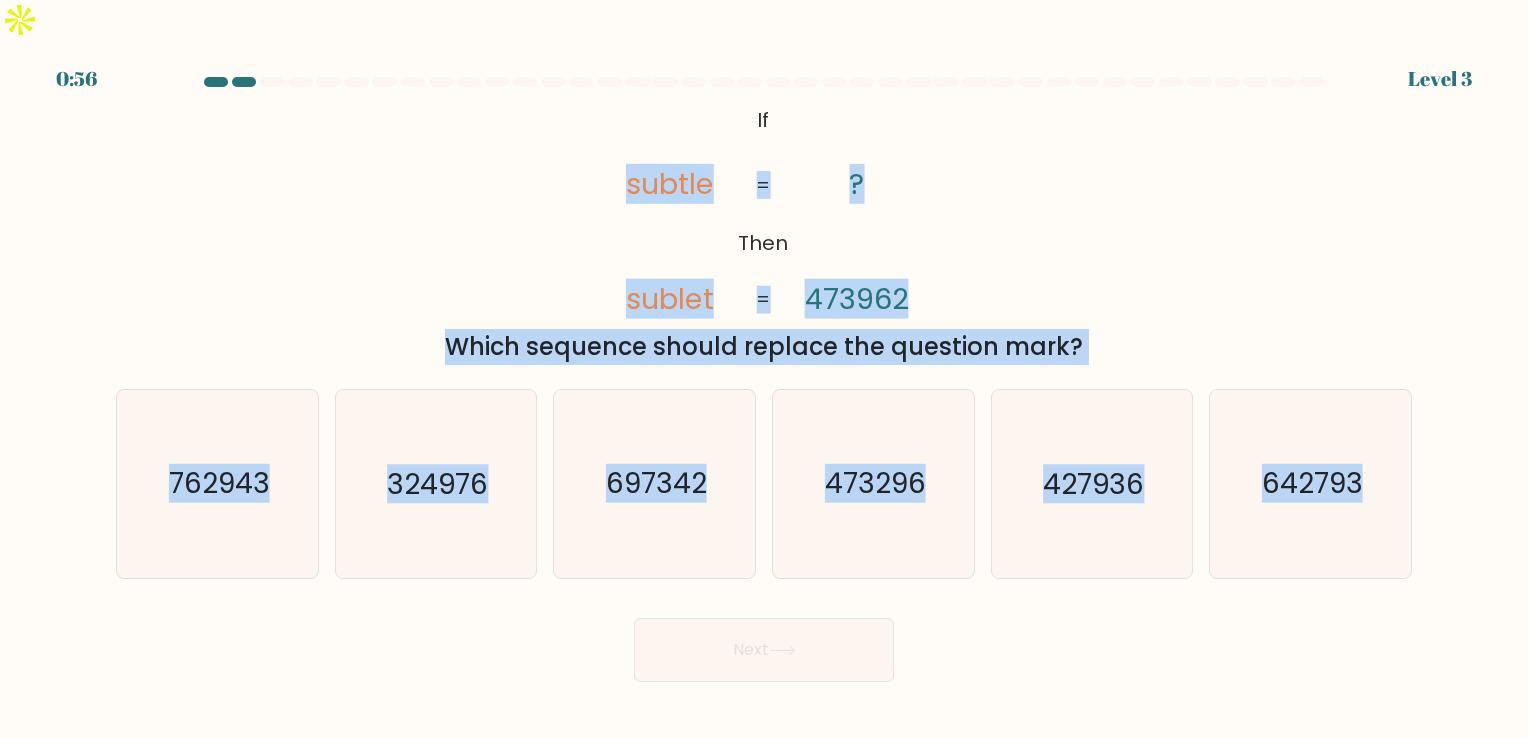 drag, startPoint x: 628, startPoint y: 140, endPoint x: 1416, endPoint y: 458, distance: 849.74585 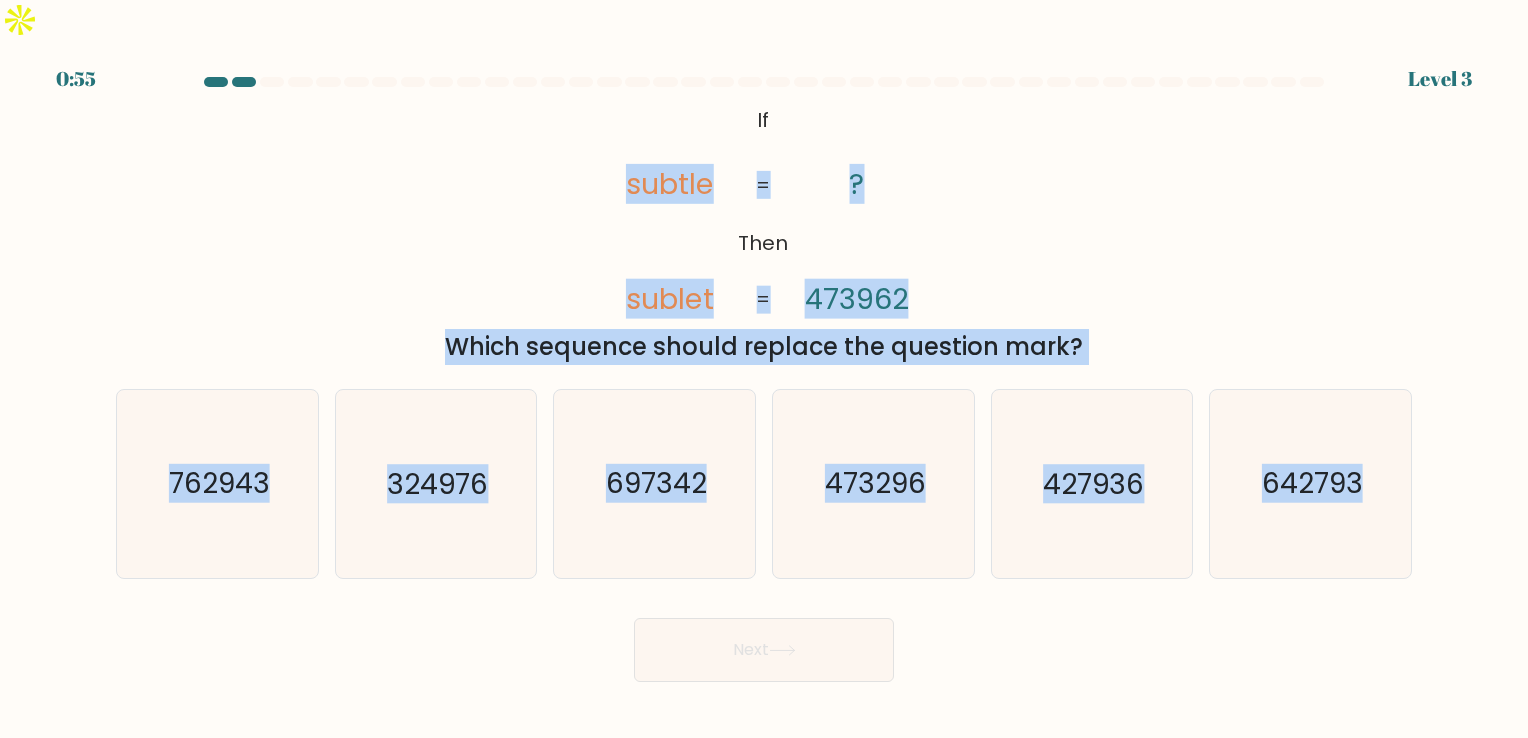 copy on "subtle       sublet       ?       473962       =       =
Which sequence should replace the question mark?
a.
762943
b.
324976
c.
697342
d.
473296
e.
427936
f.
642793" 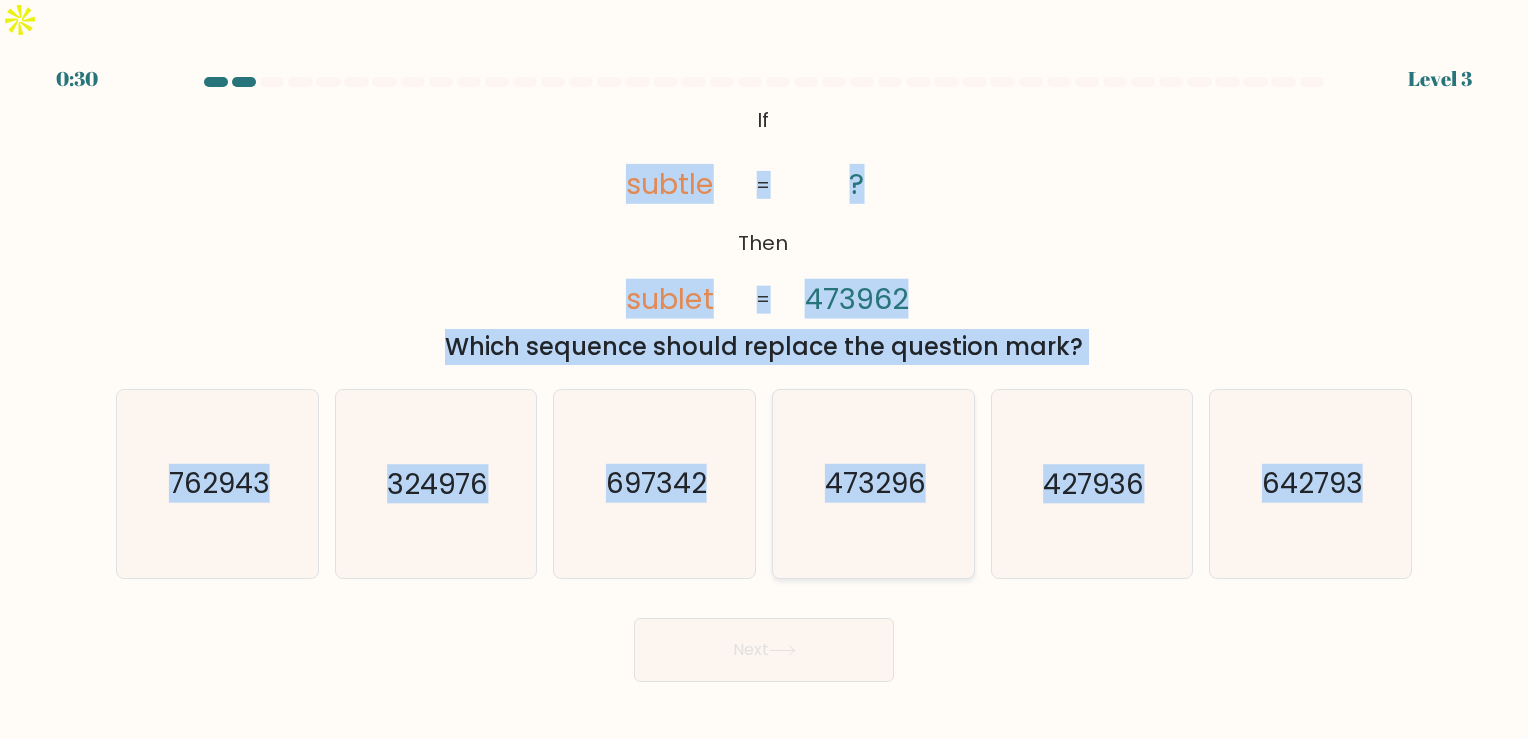 click on "473296" 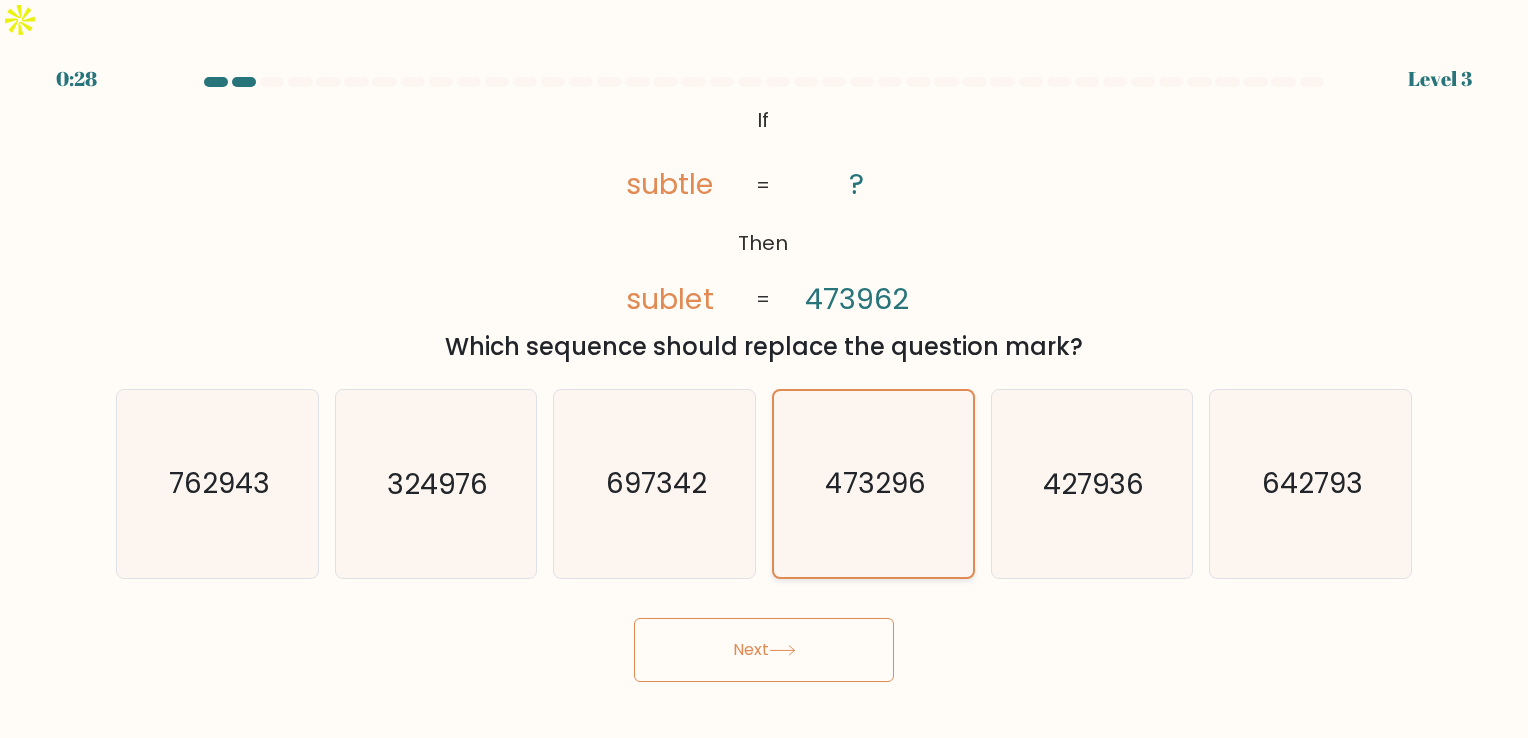 click on "473296" 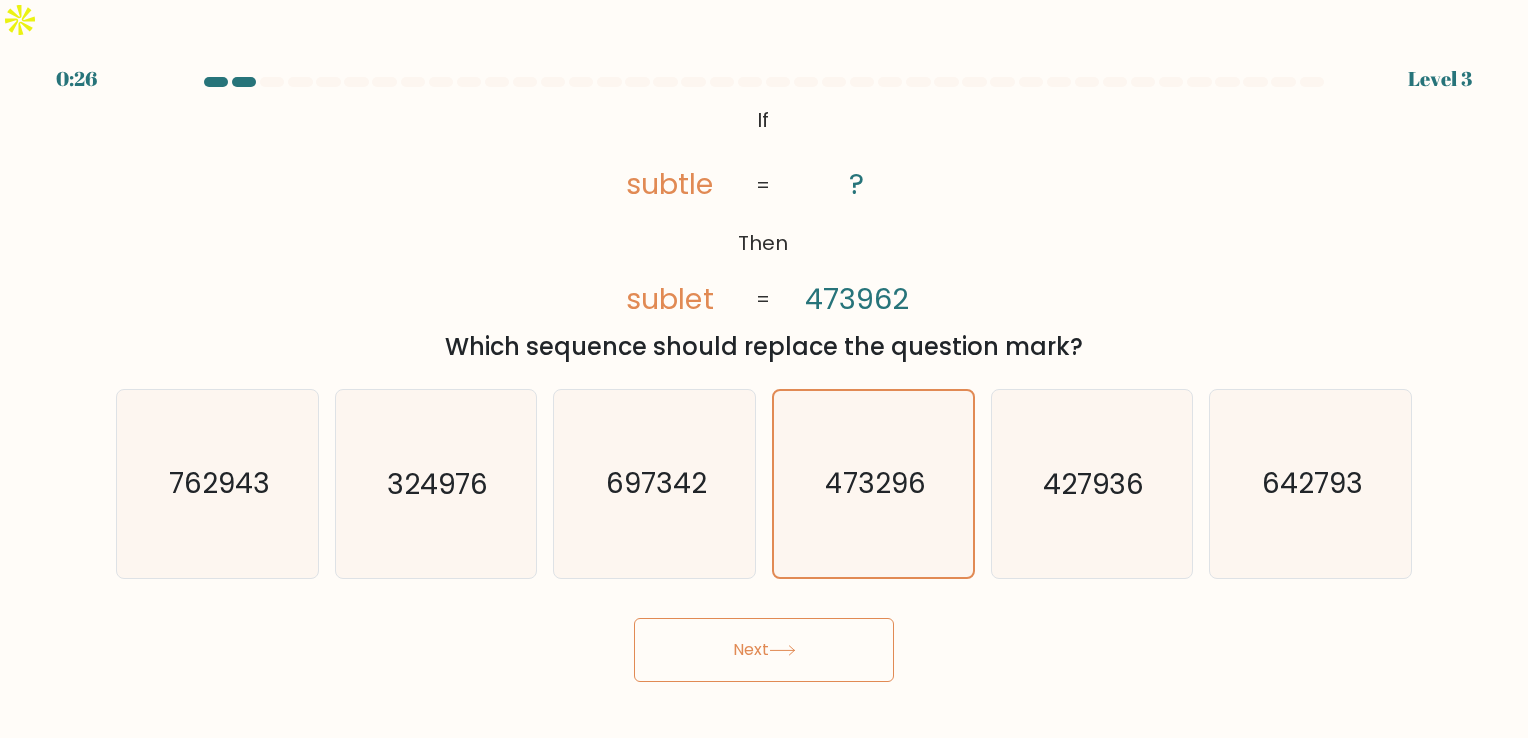 click on "Next" at bounding box center (764, 650) 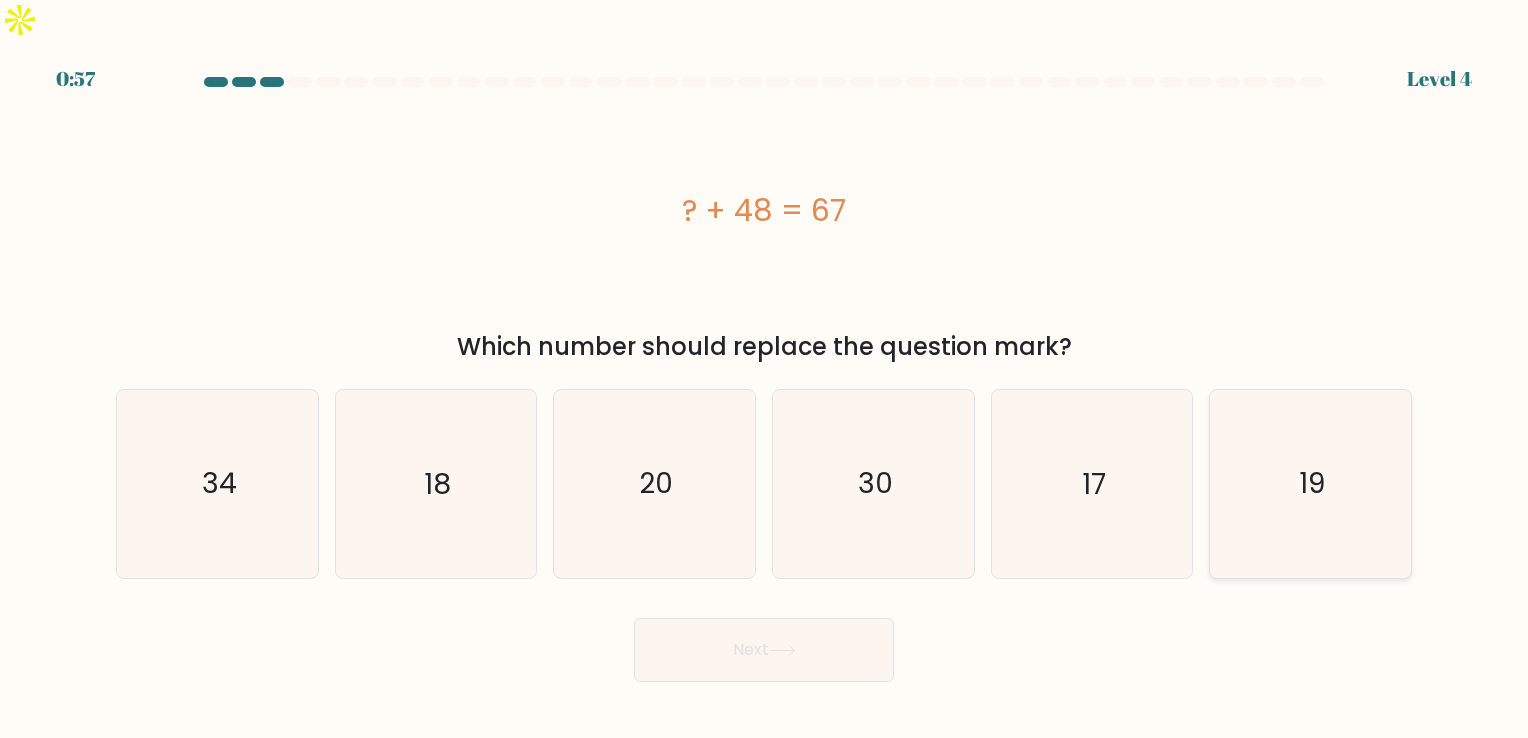 click on "19" 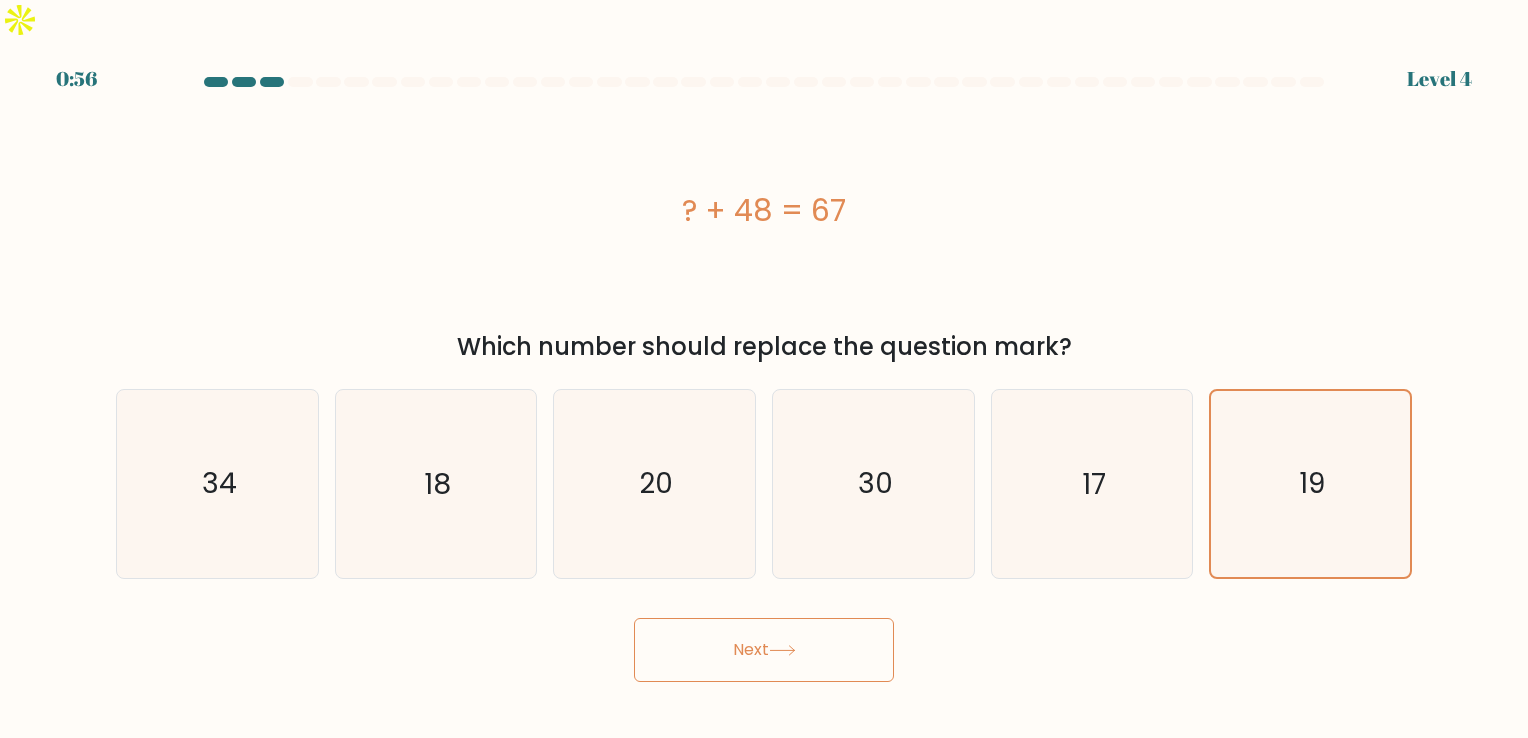 click on "Next" at bounding box center [764, 650] 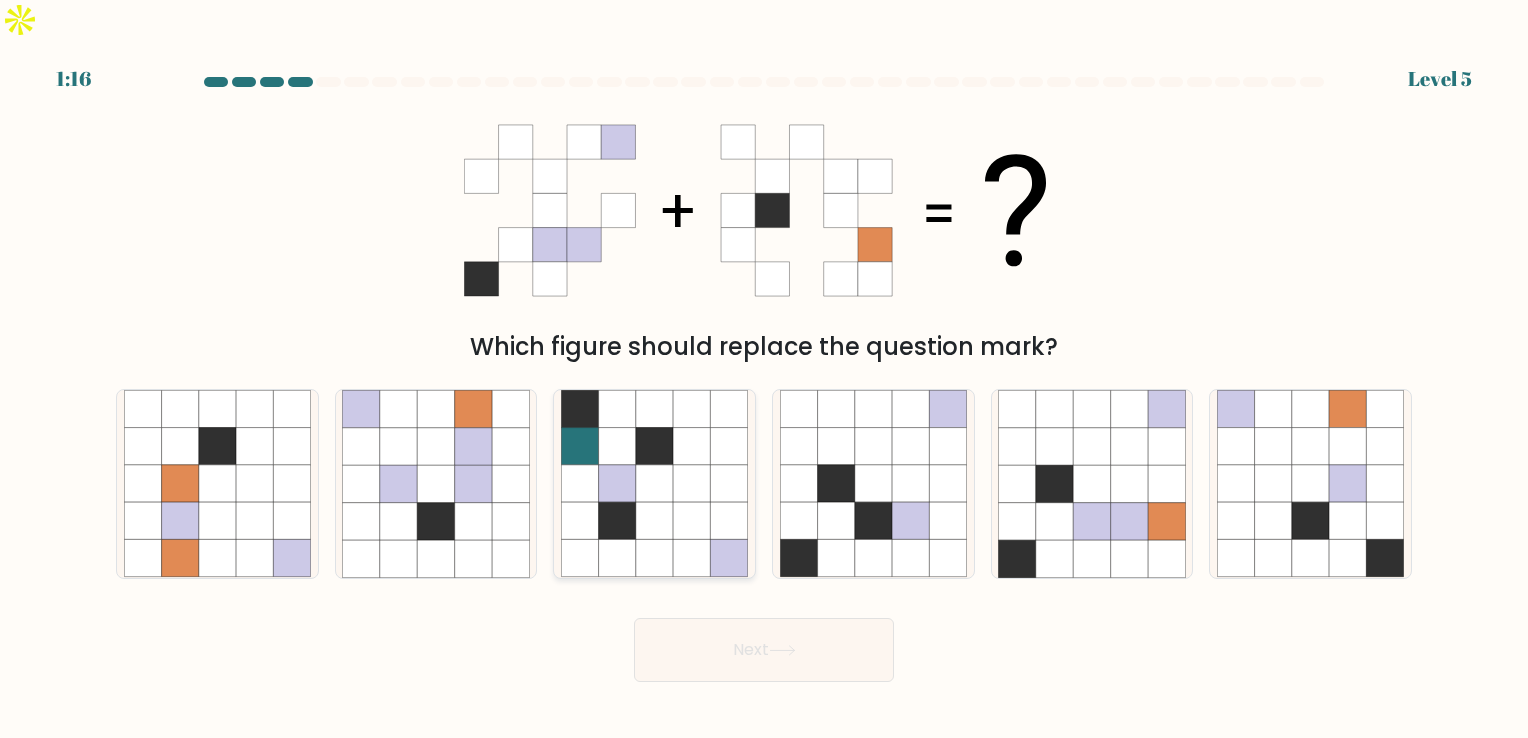 click 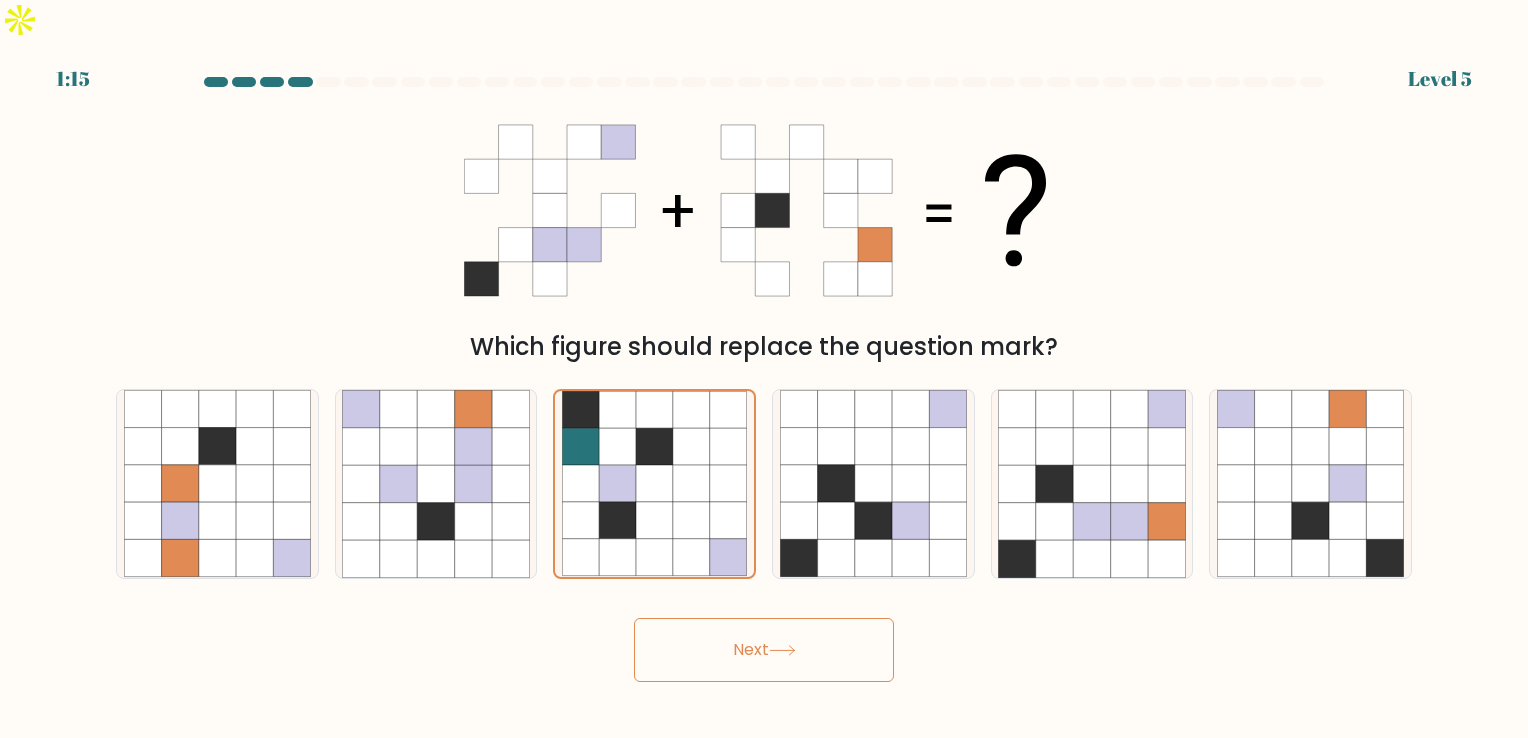 click on "Next" at bounding box center [764, 650] 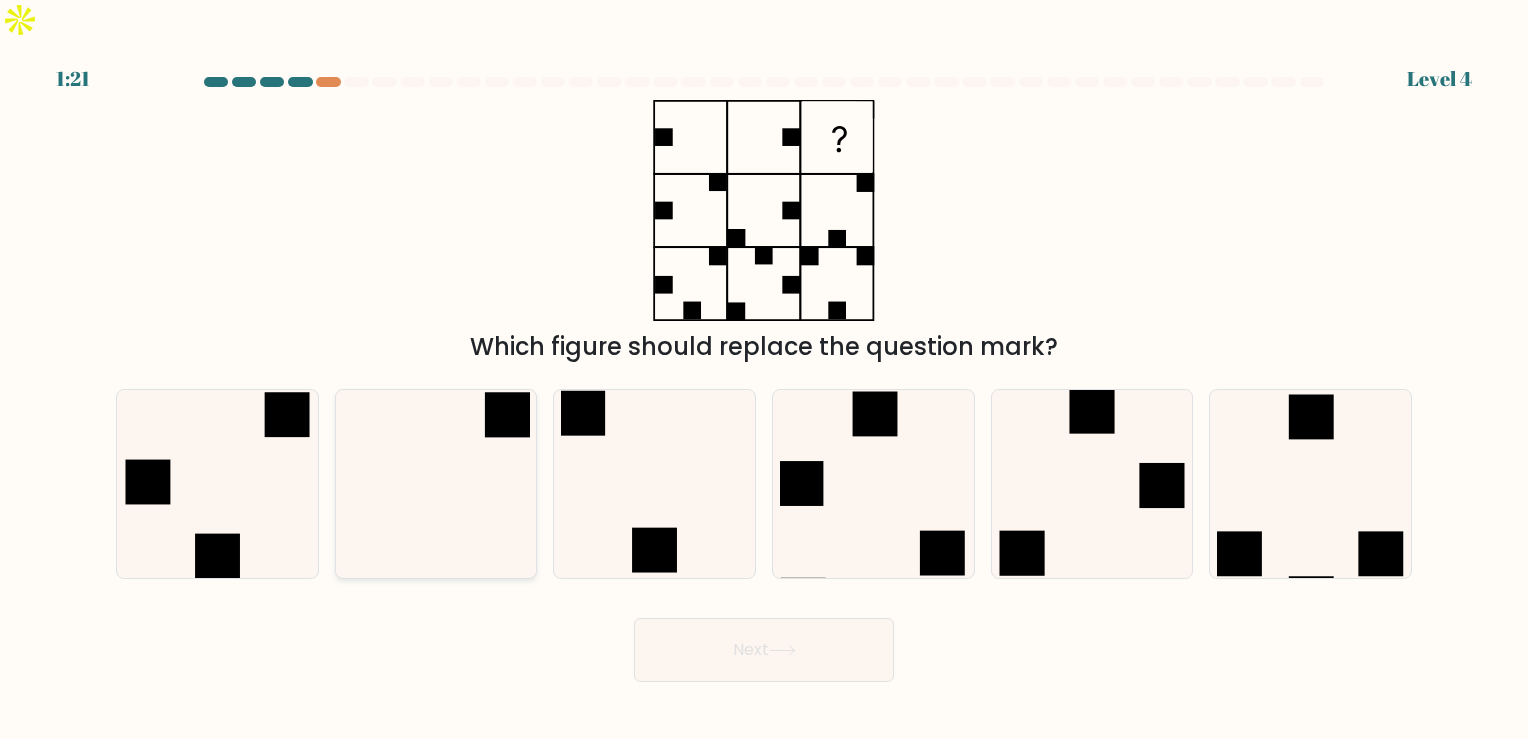 click 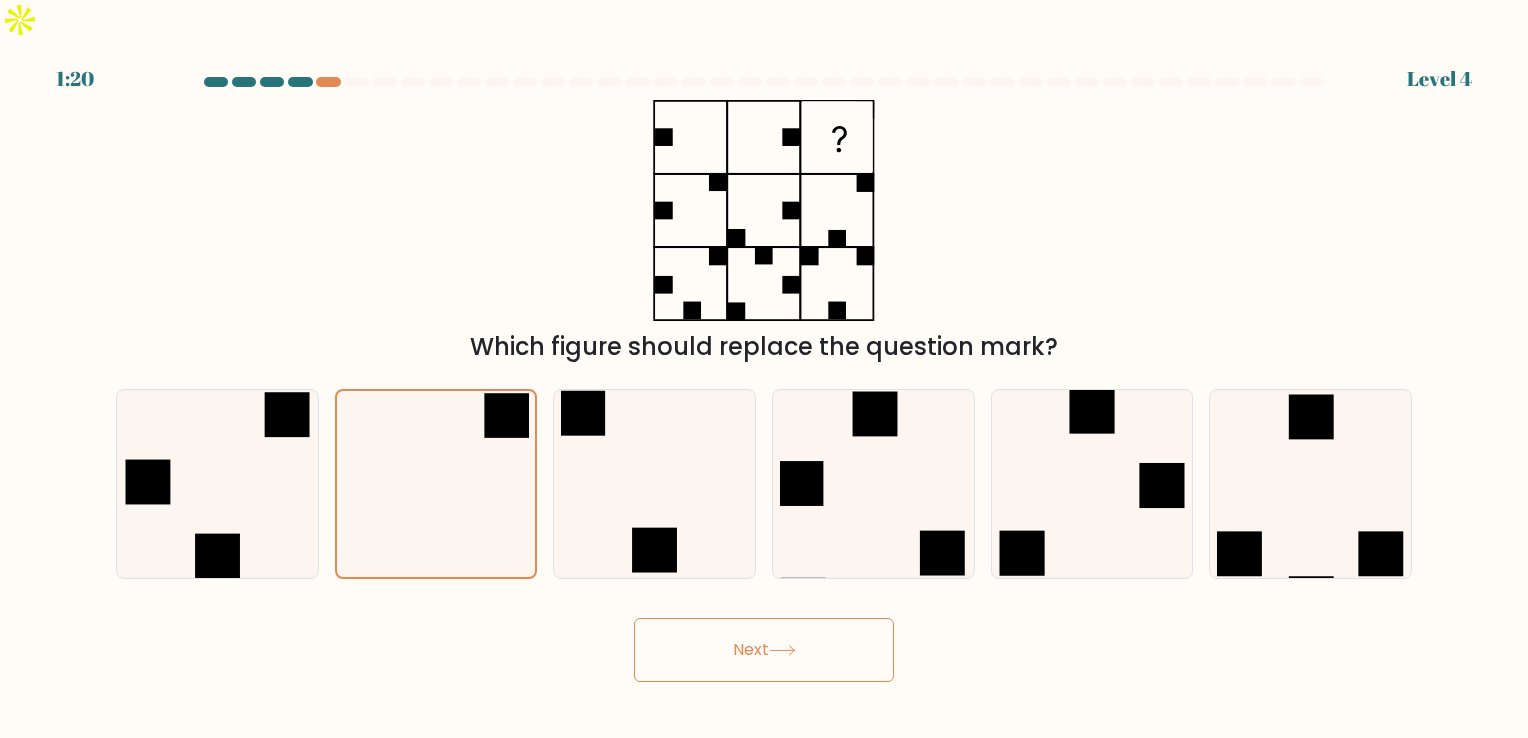click on "Next" at bounding box center [764, 650] 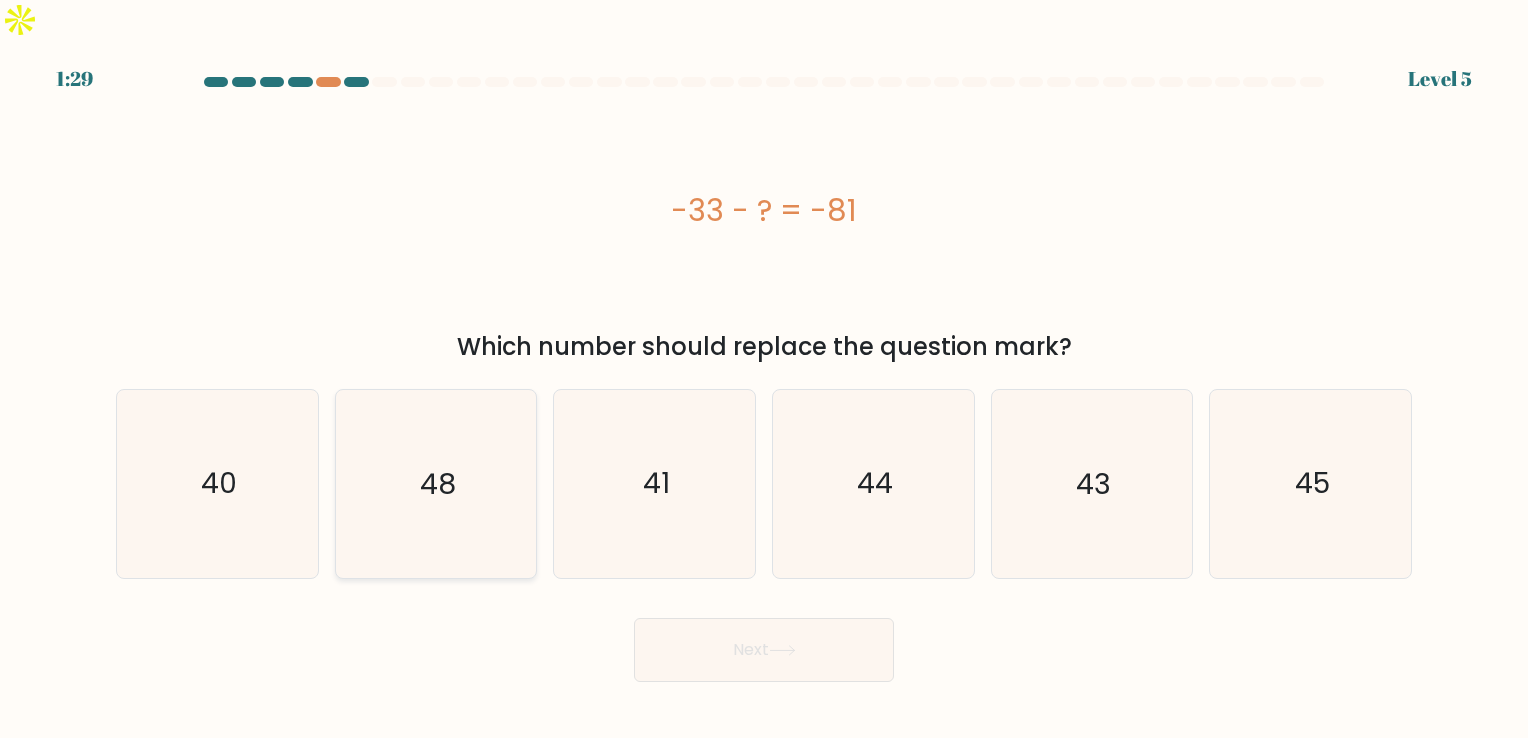 click on "48" 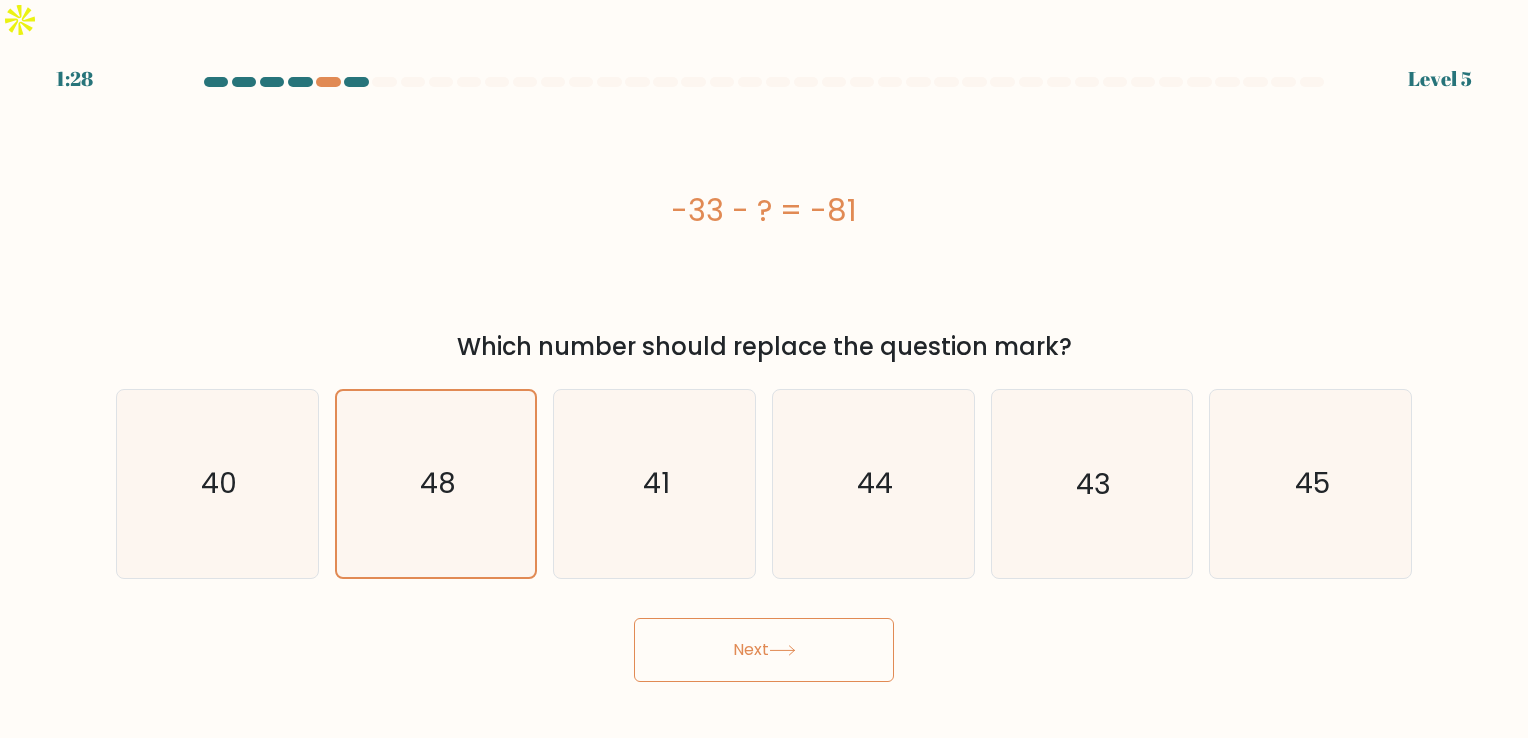 click on "Next" at bounding box center (764, 650) 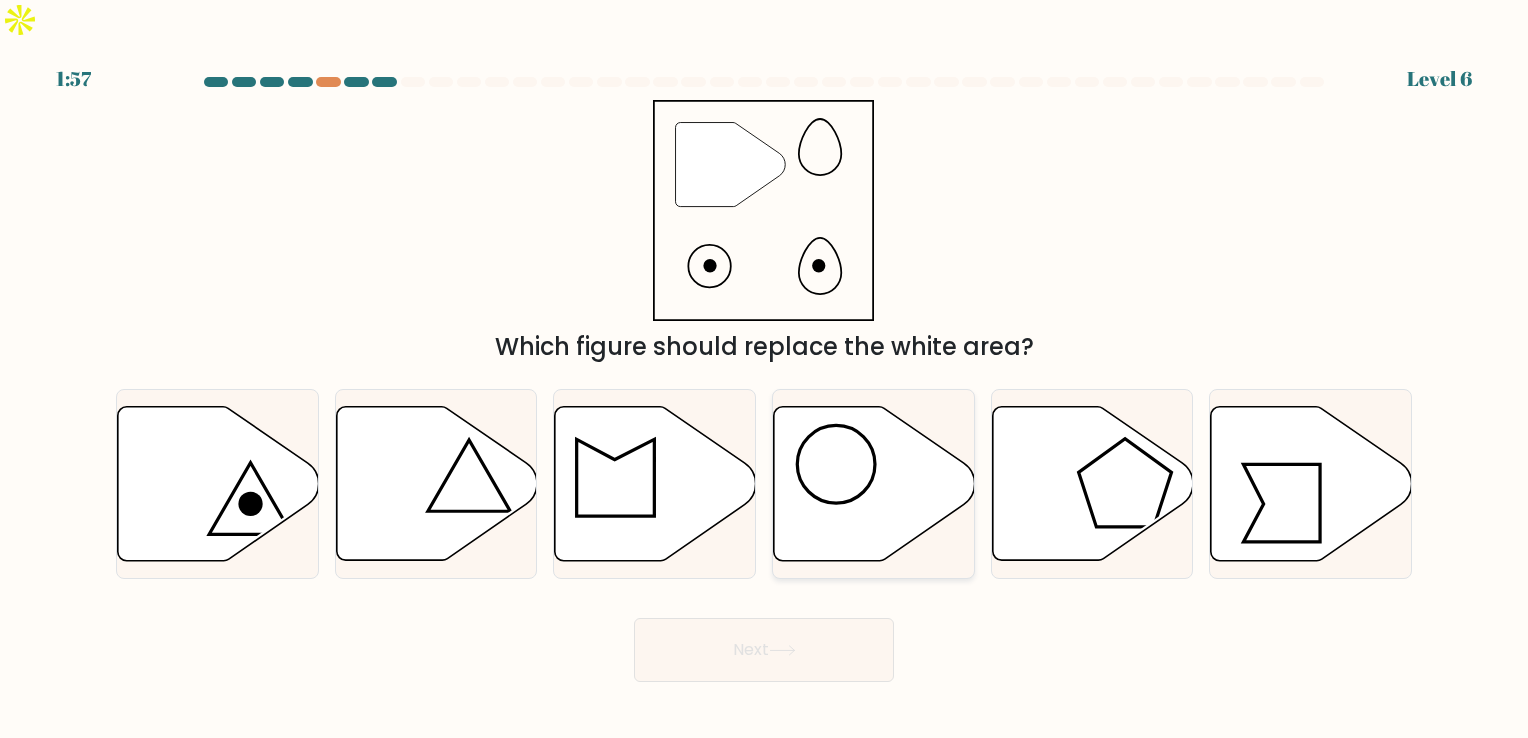 click 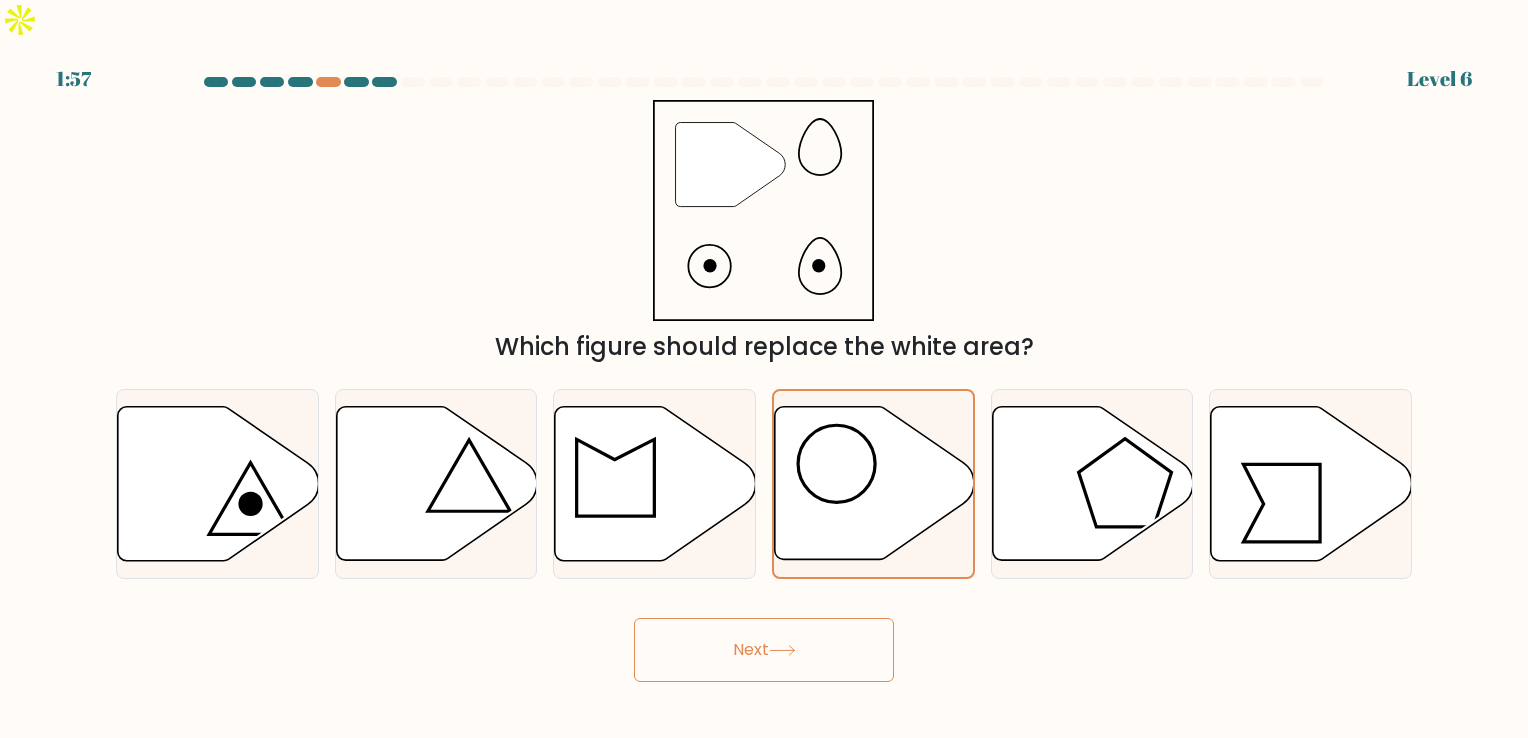 click on "Next" at bounding box center [764, 650] 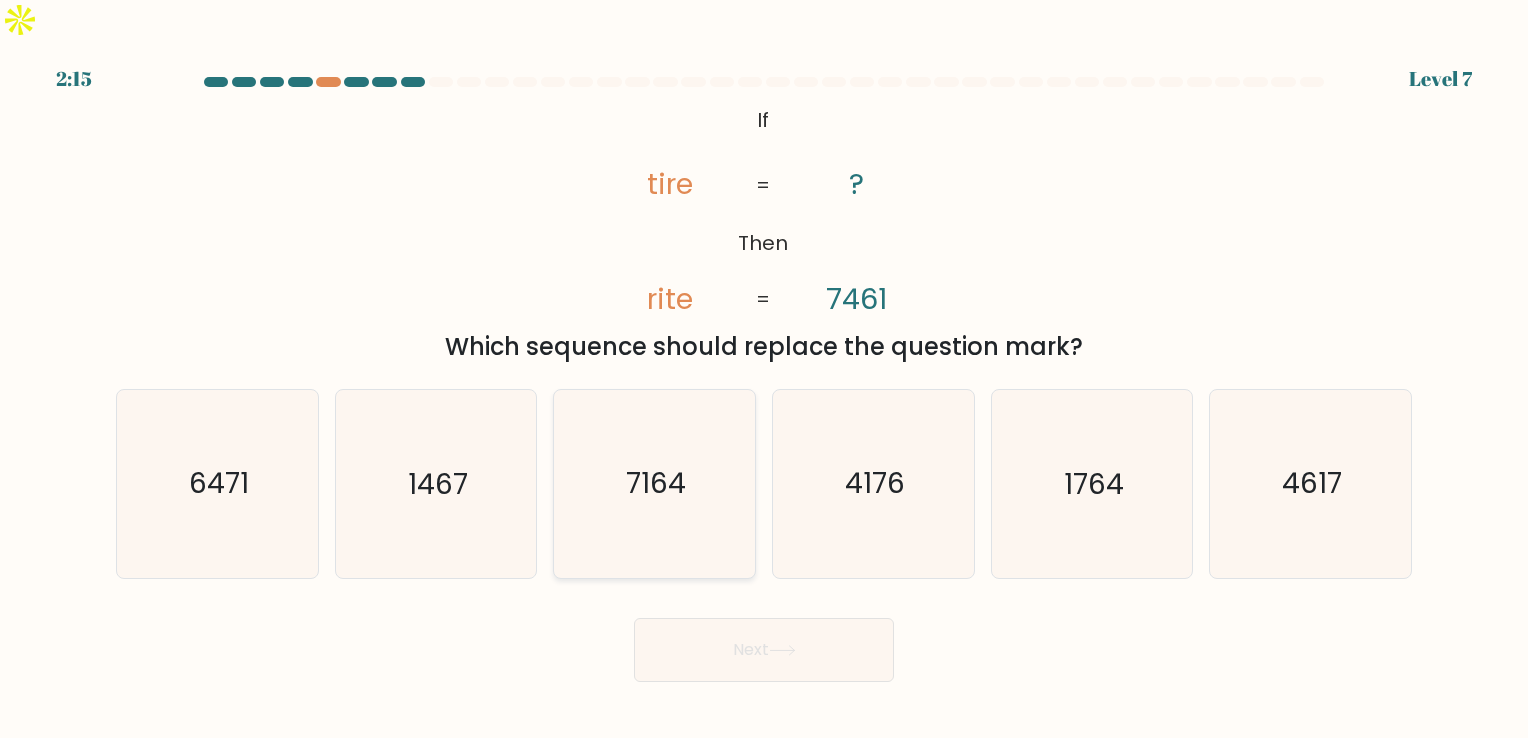 click on "7164" 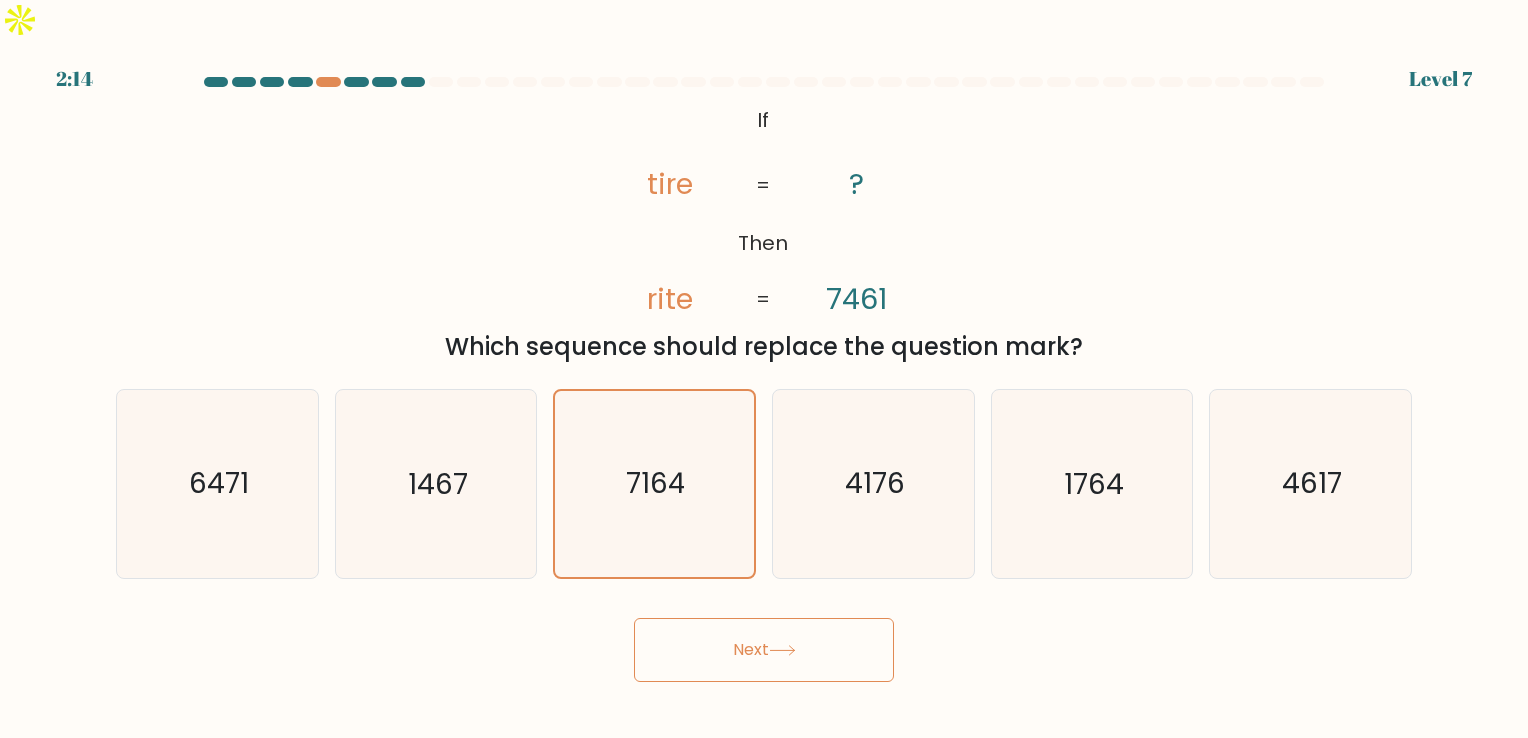 click on "Next" at bounding box center (764, 650) 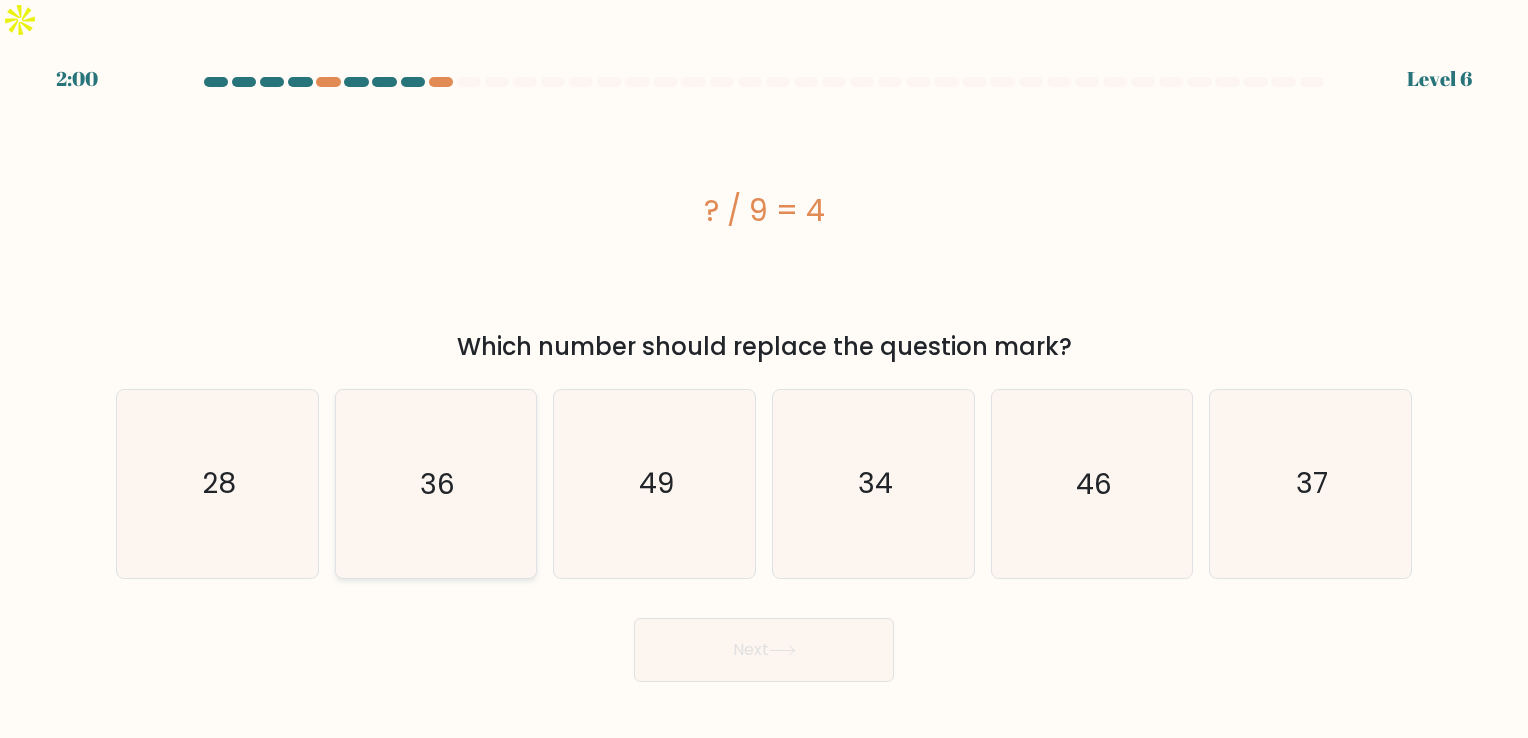 click on "36" 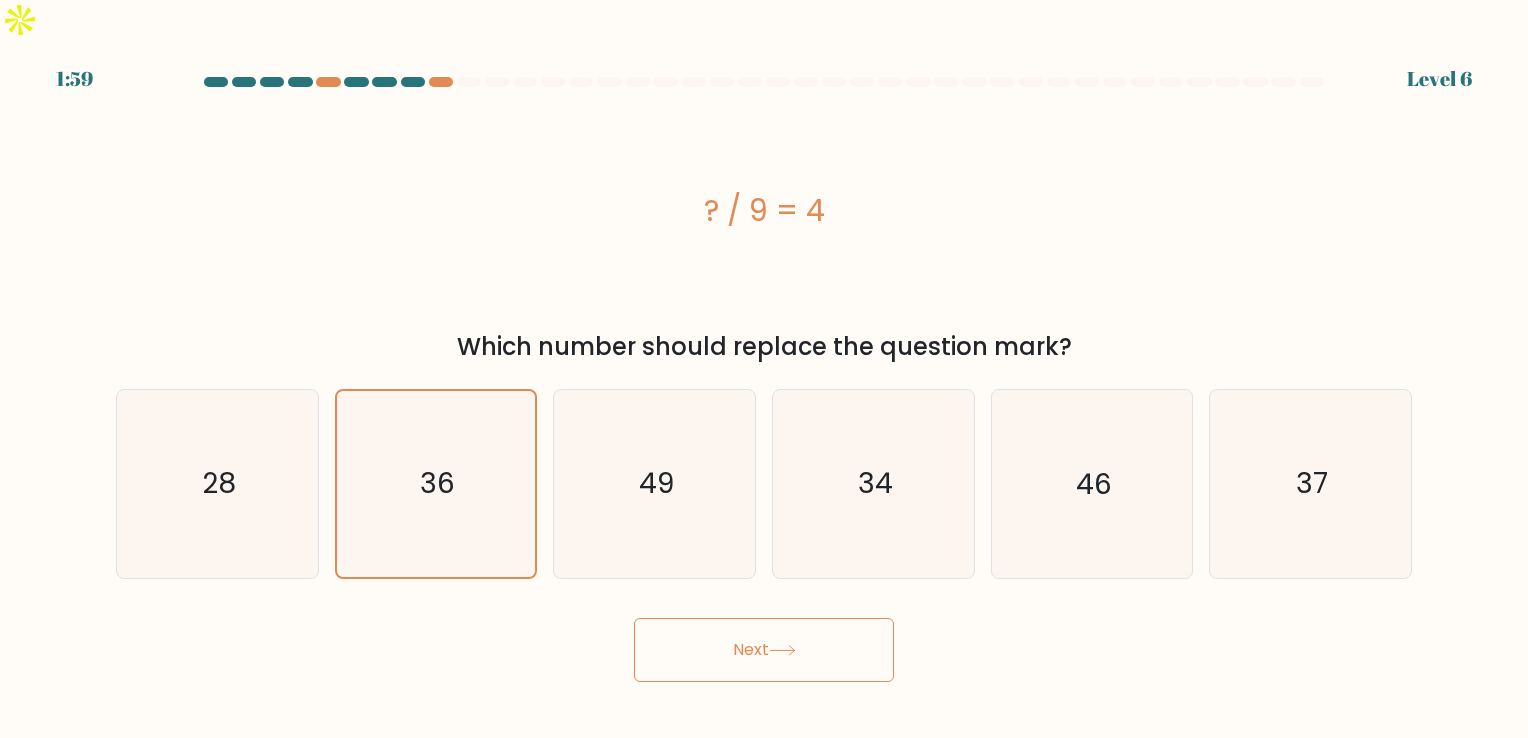 click on "Next" at bounding box center (764, 650) 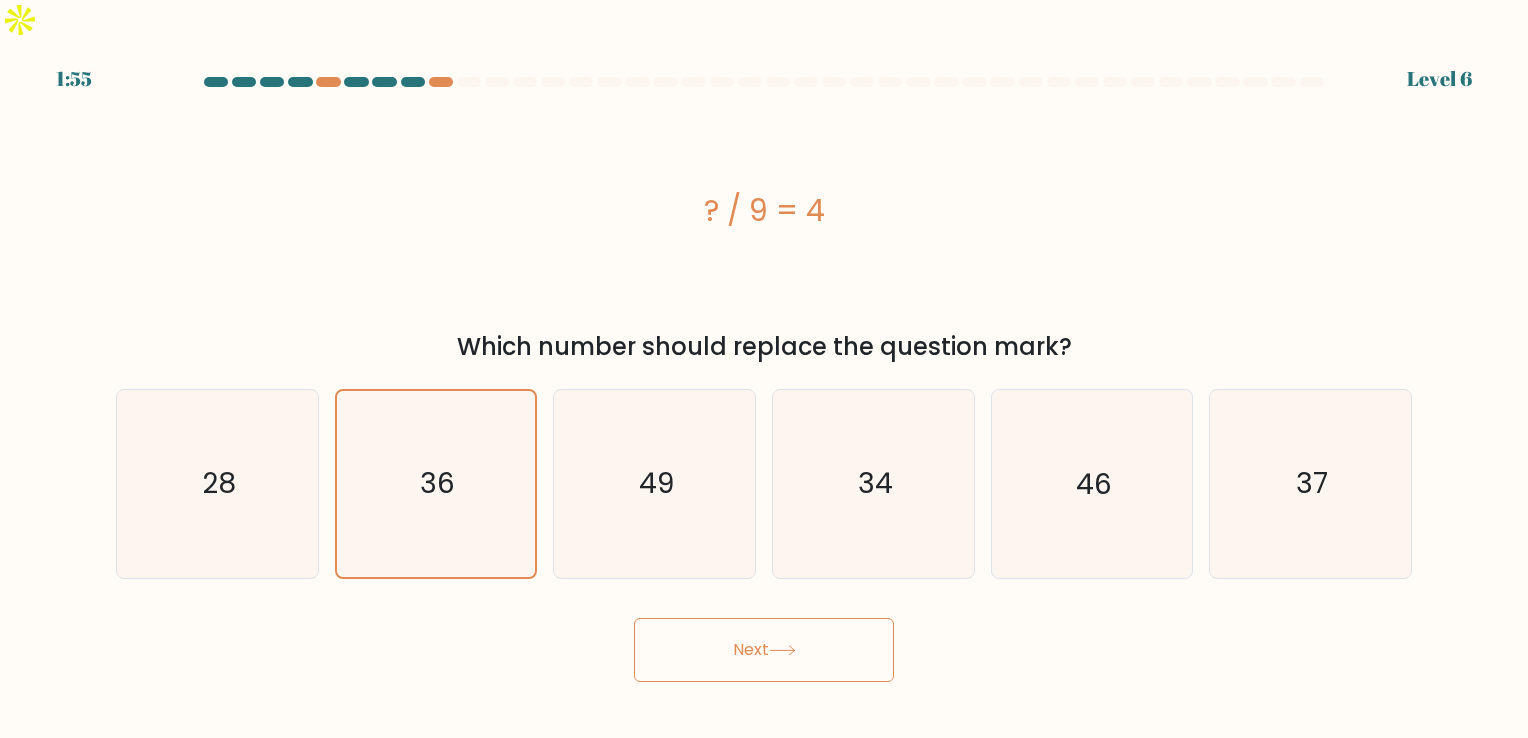 click on "Next" at bounding box center [764, 650] 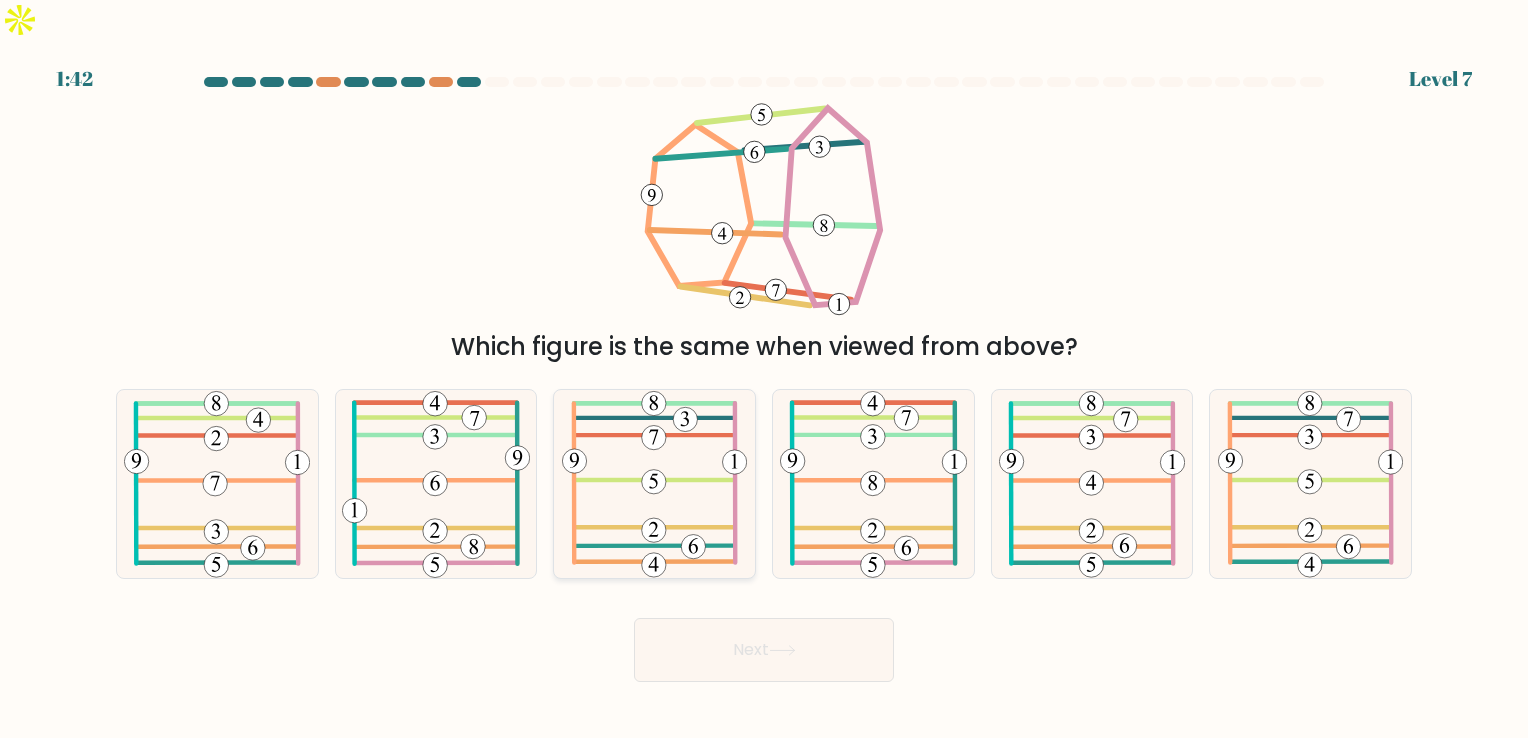click 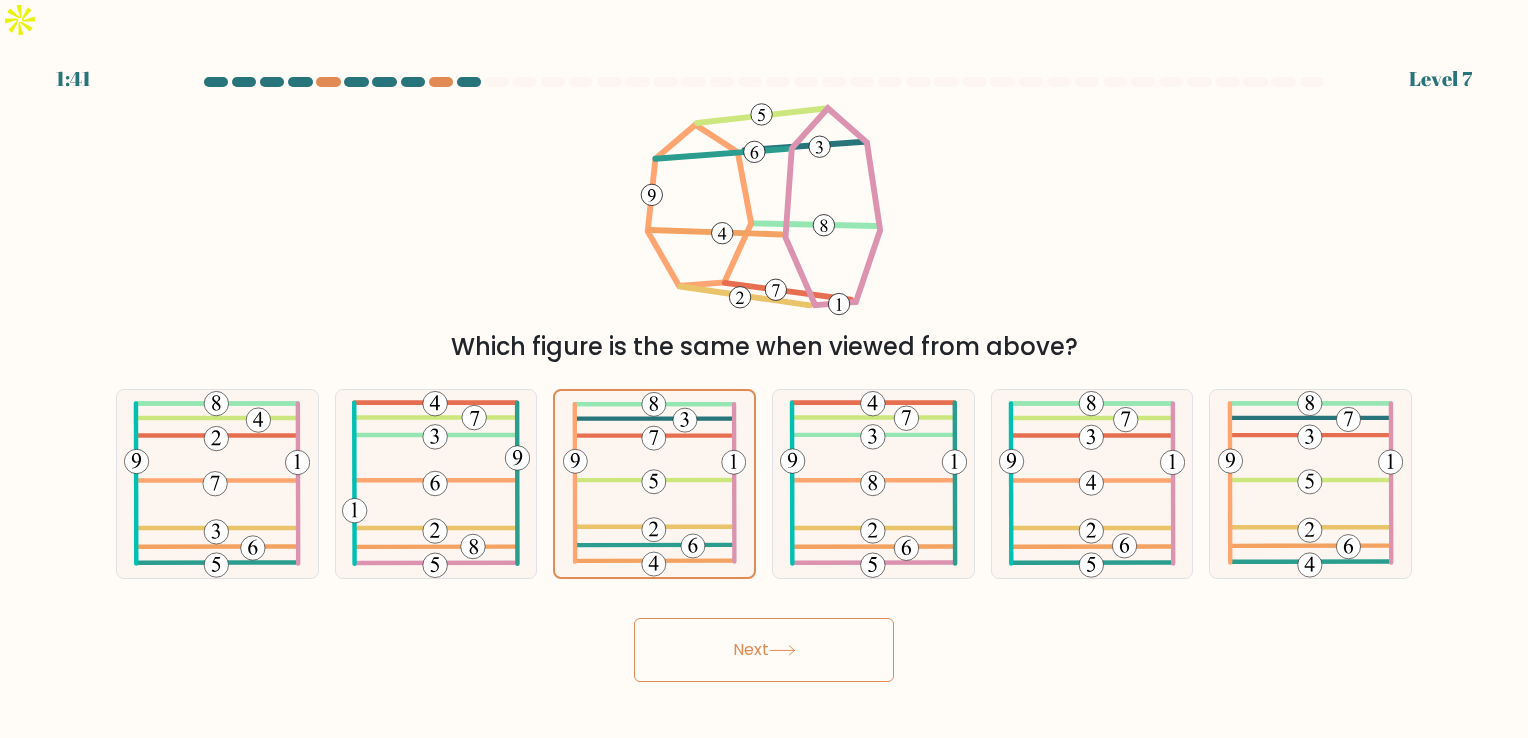 click on "Next" at bounding box center (764, 650) 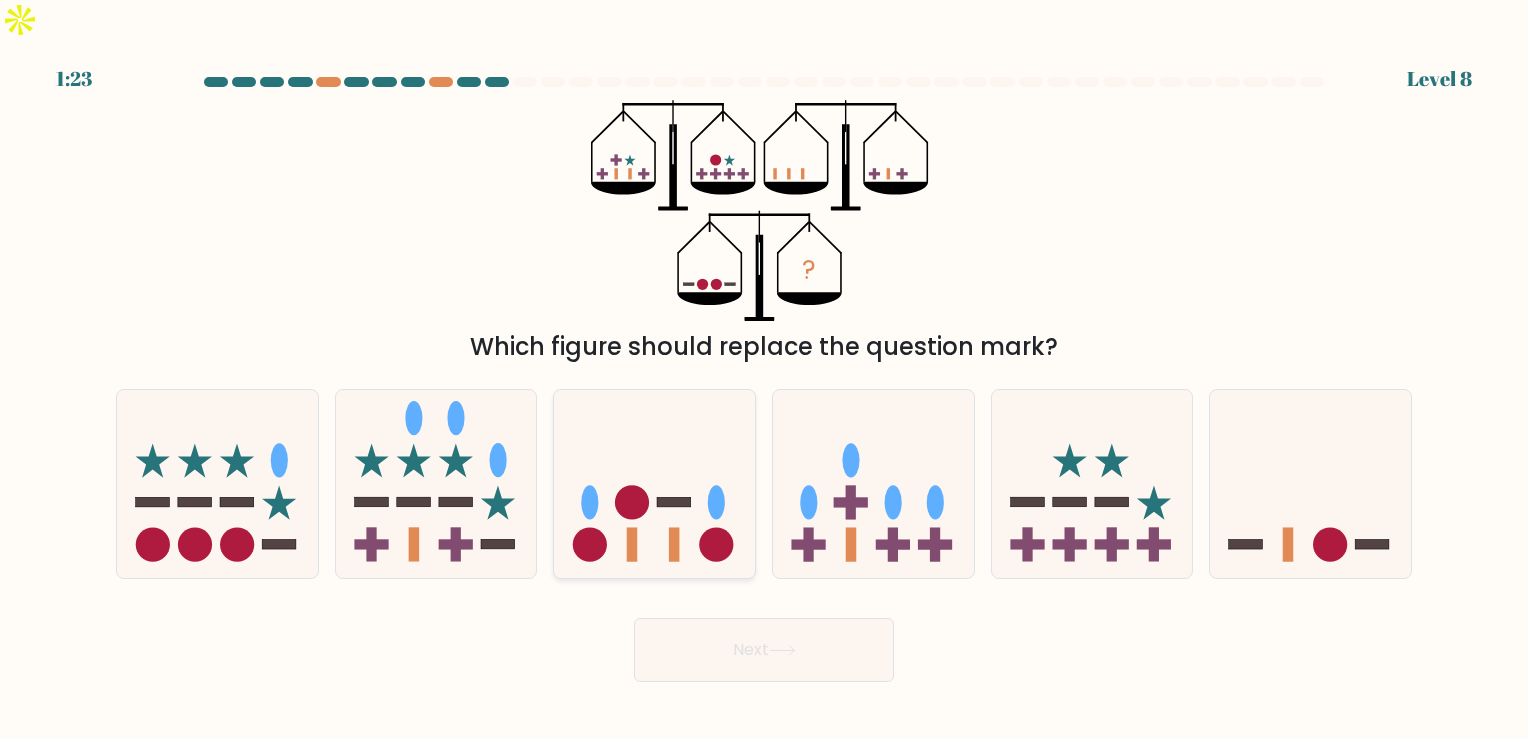 click 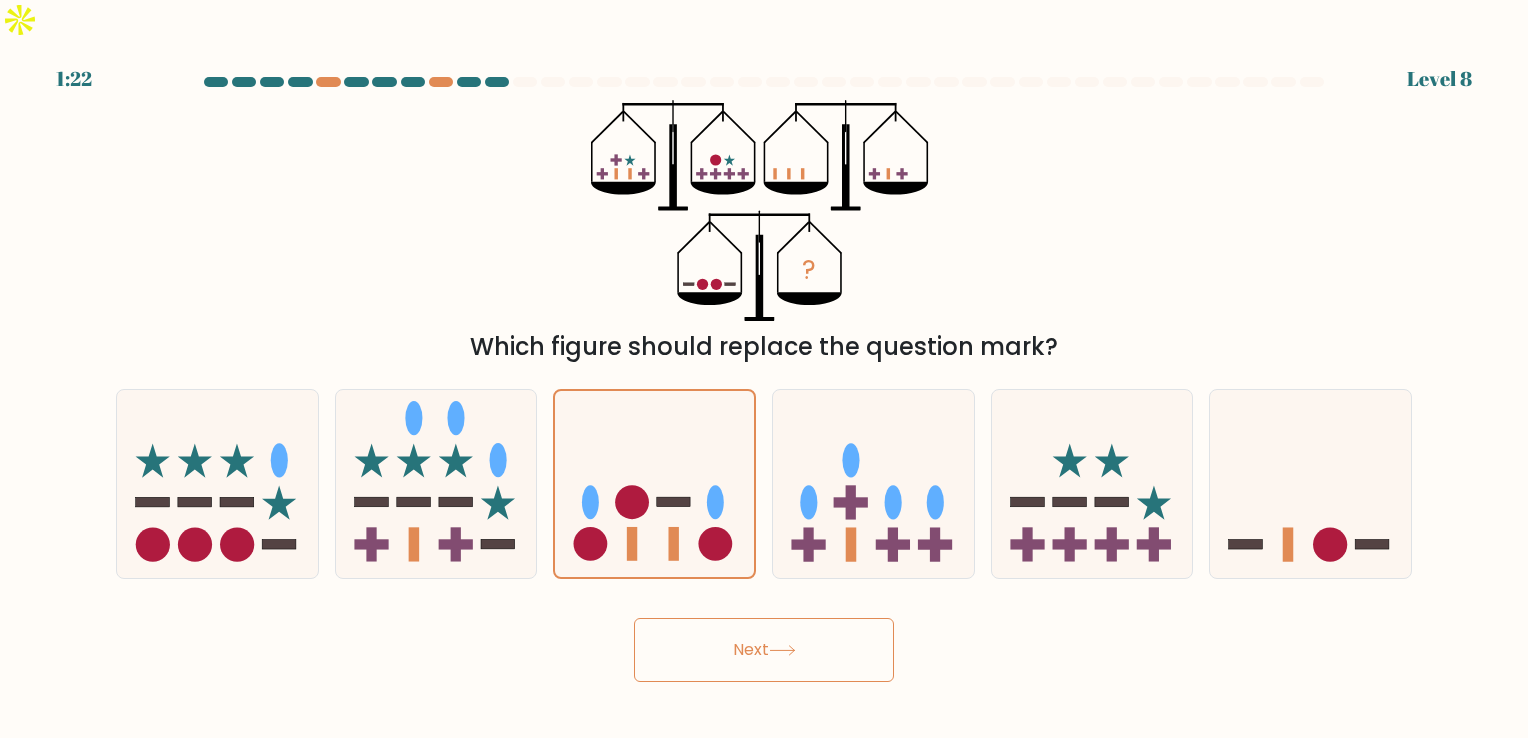 click on "Next" at bounding box center (764, 650) 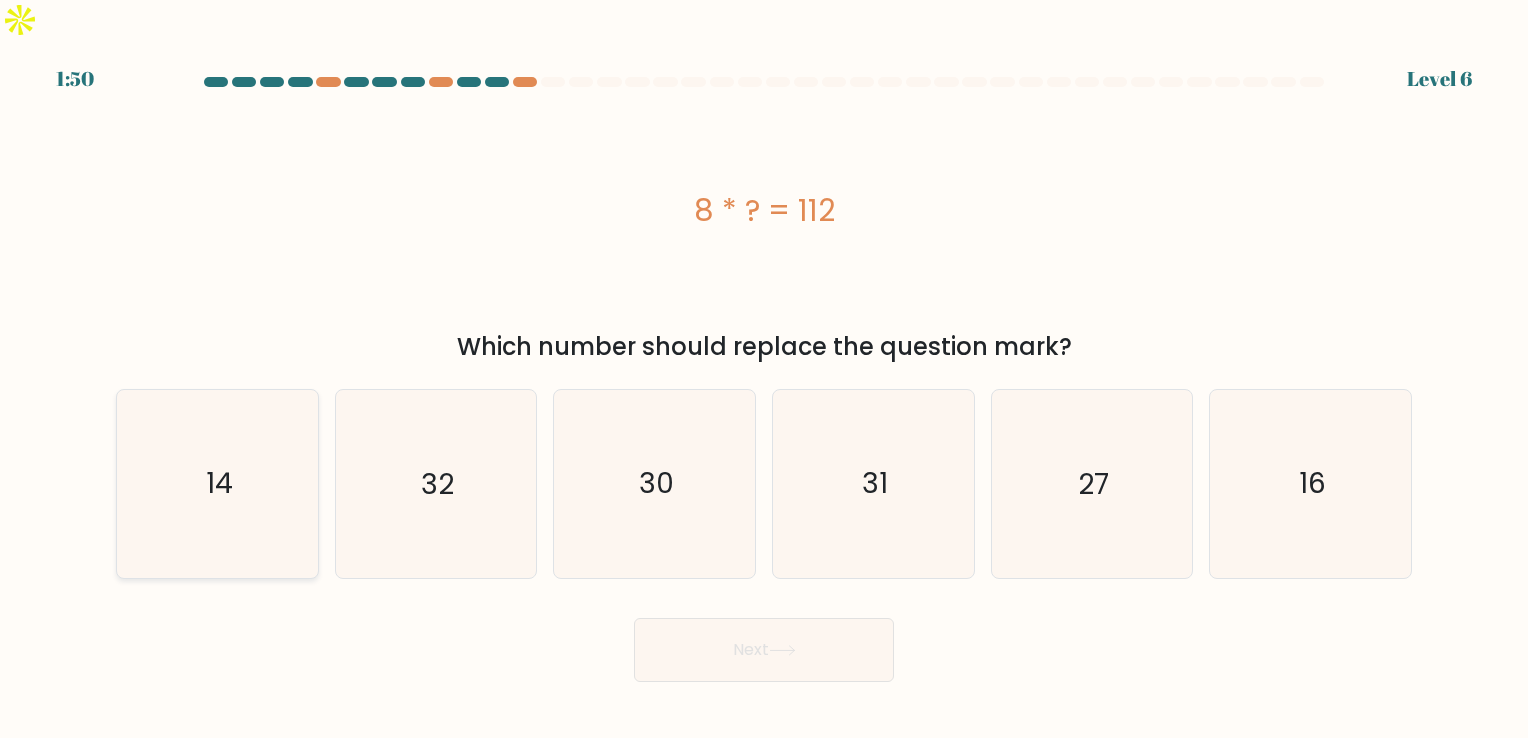 click on "14" 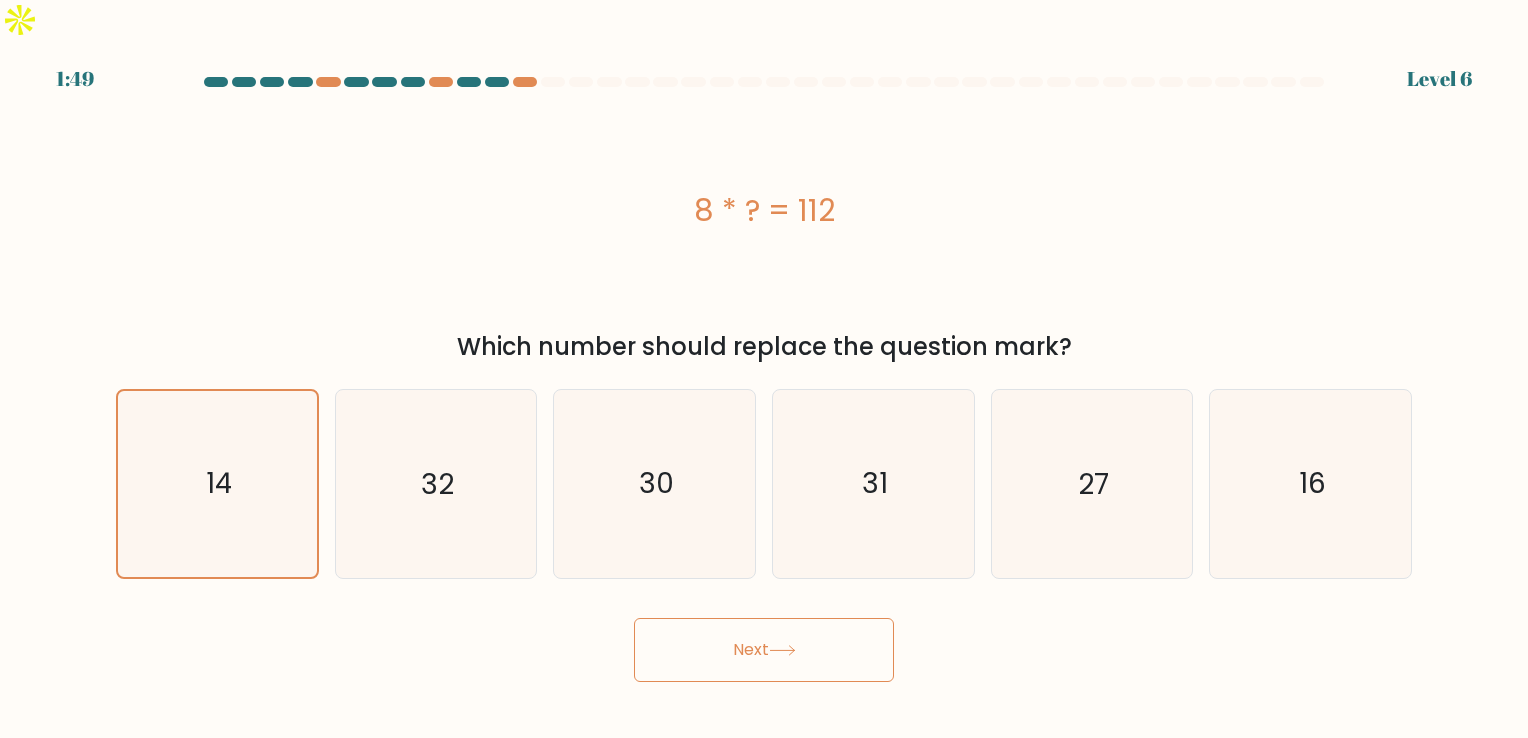 click on "Next" at bounding box center (764, 650) 